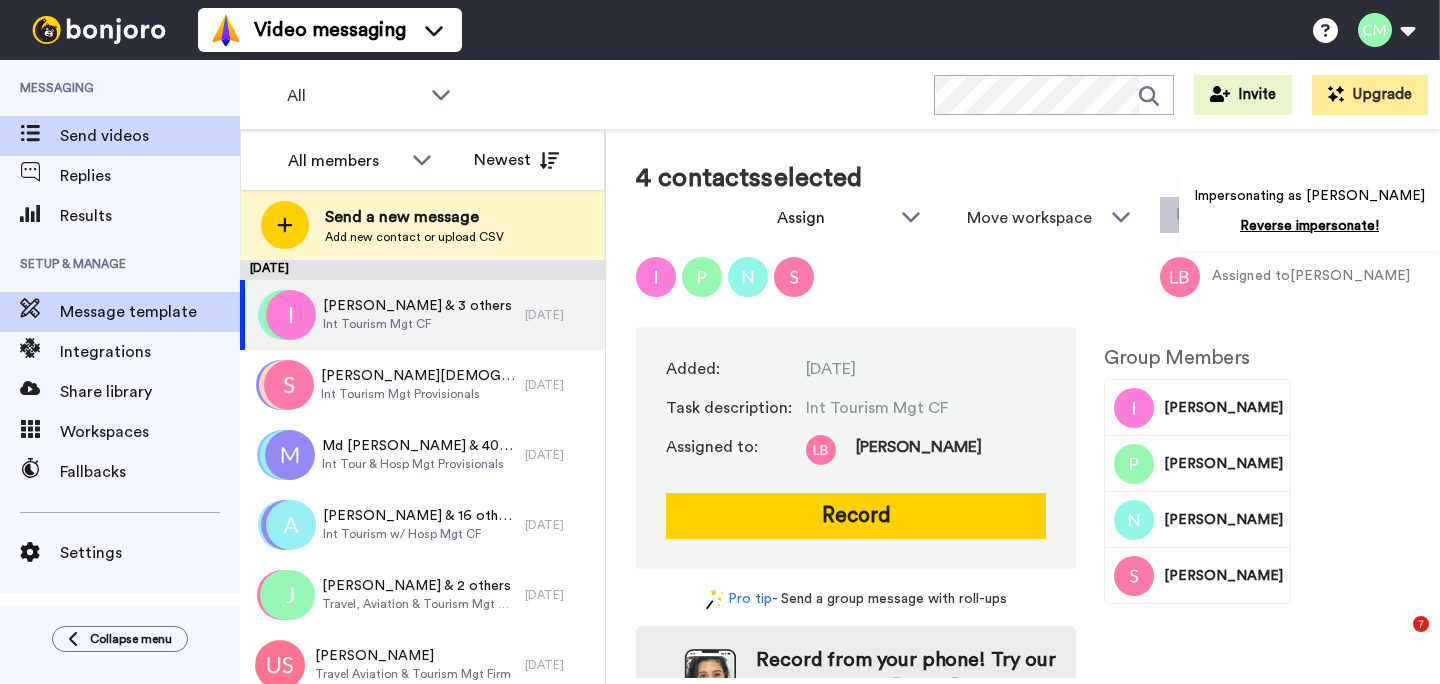 scroll, scrollTop: 0, scrollLeft: 0, axis: both 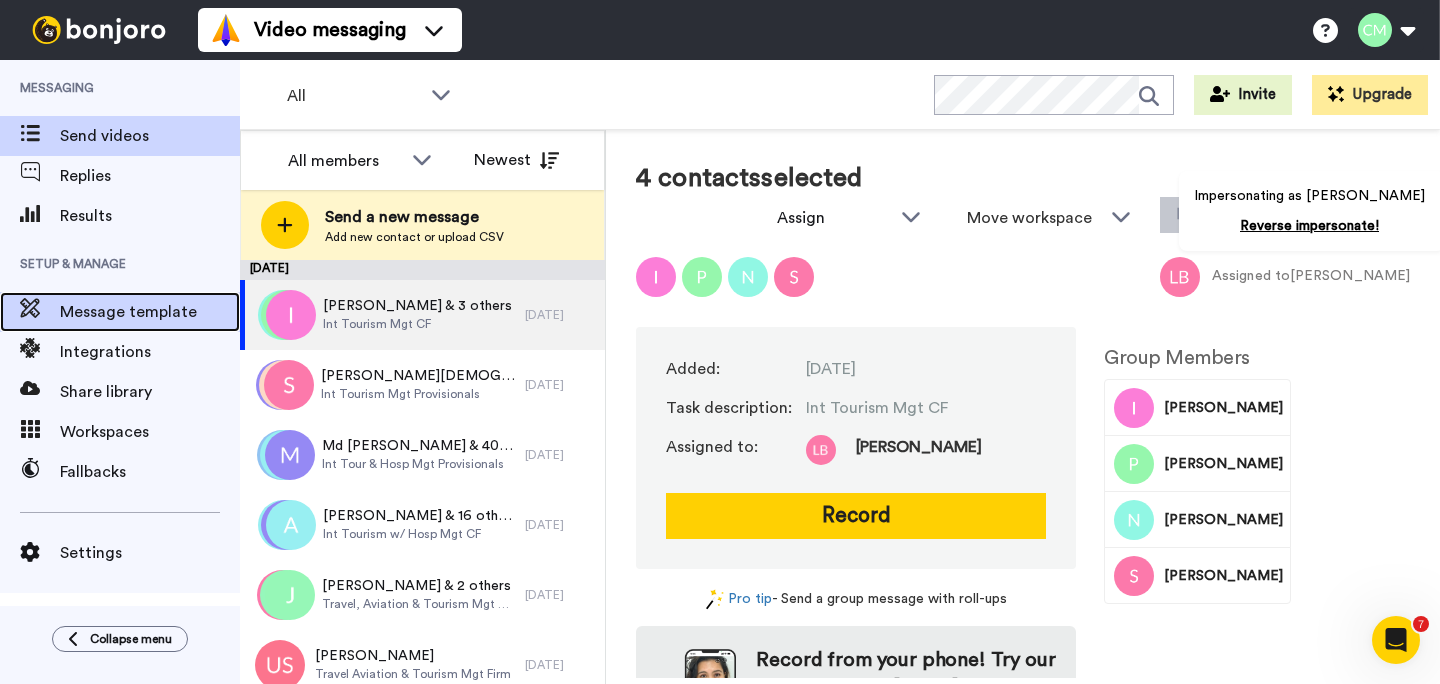 click on "Message template" at bounding box center [150, 312] 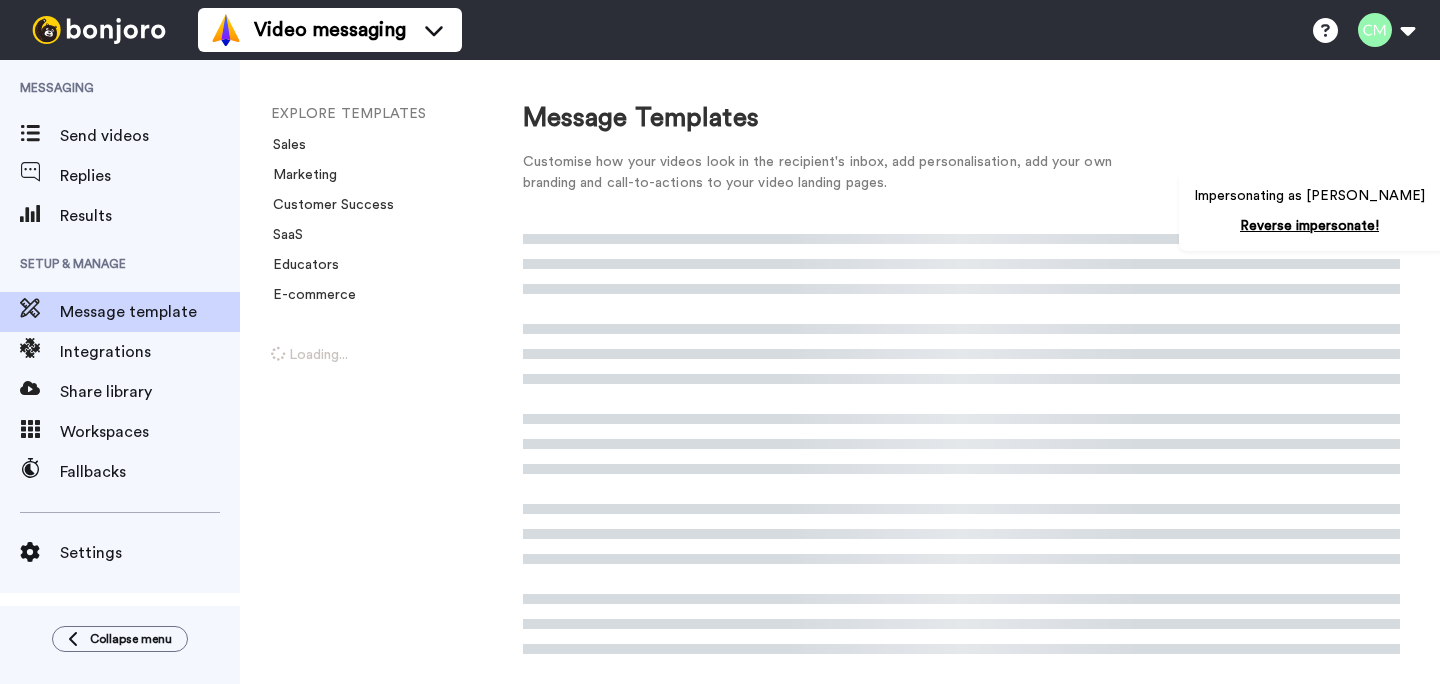 scroll, scrollTop: 0, scrollLeft: 0, axis: both 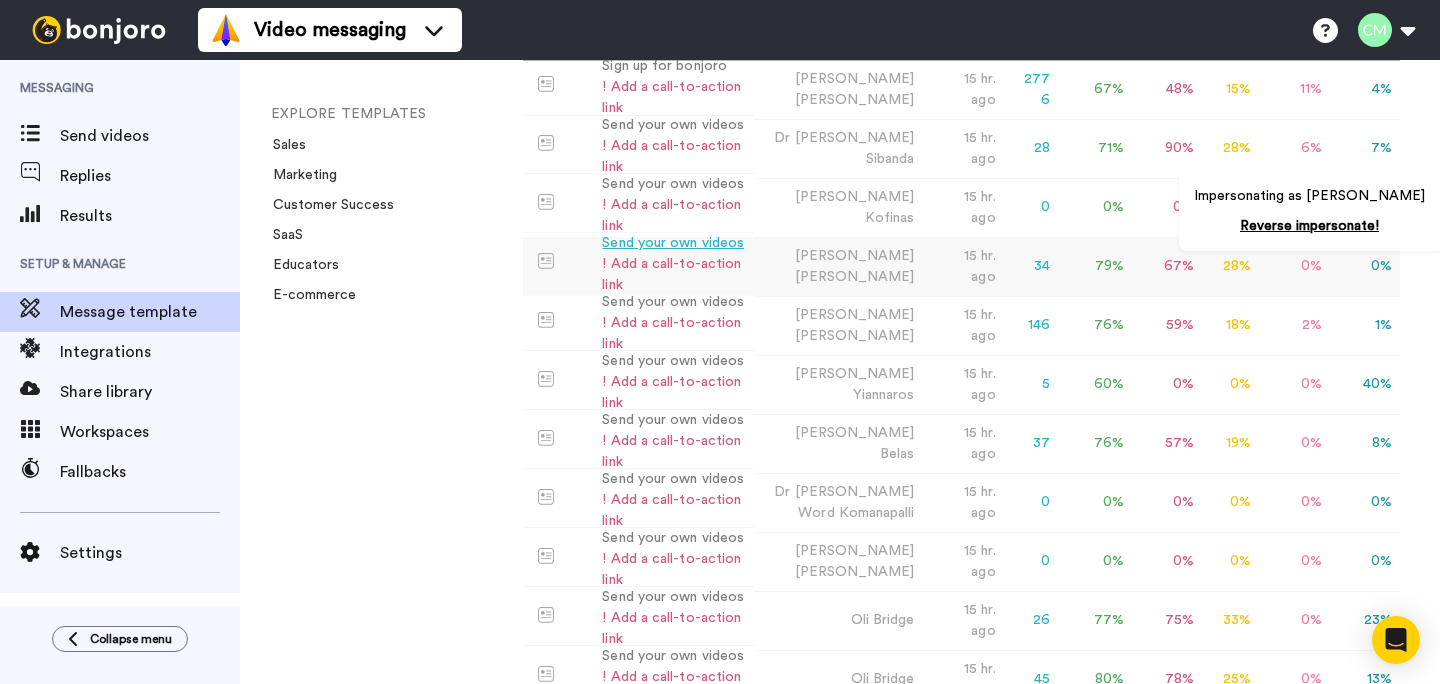click on "! Add a call-to-action link" at bounding box center [674, 275] 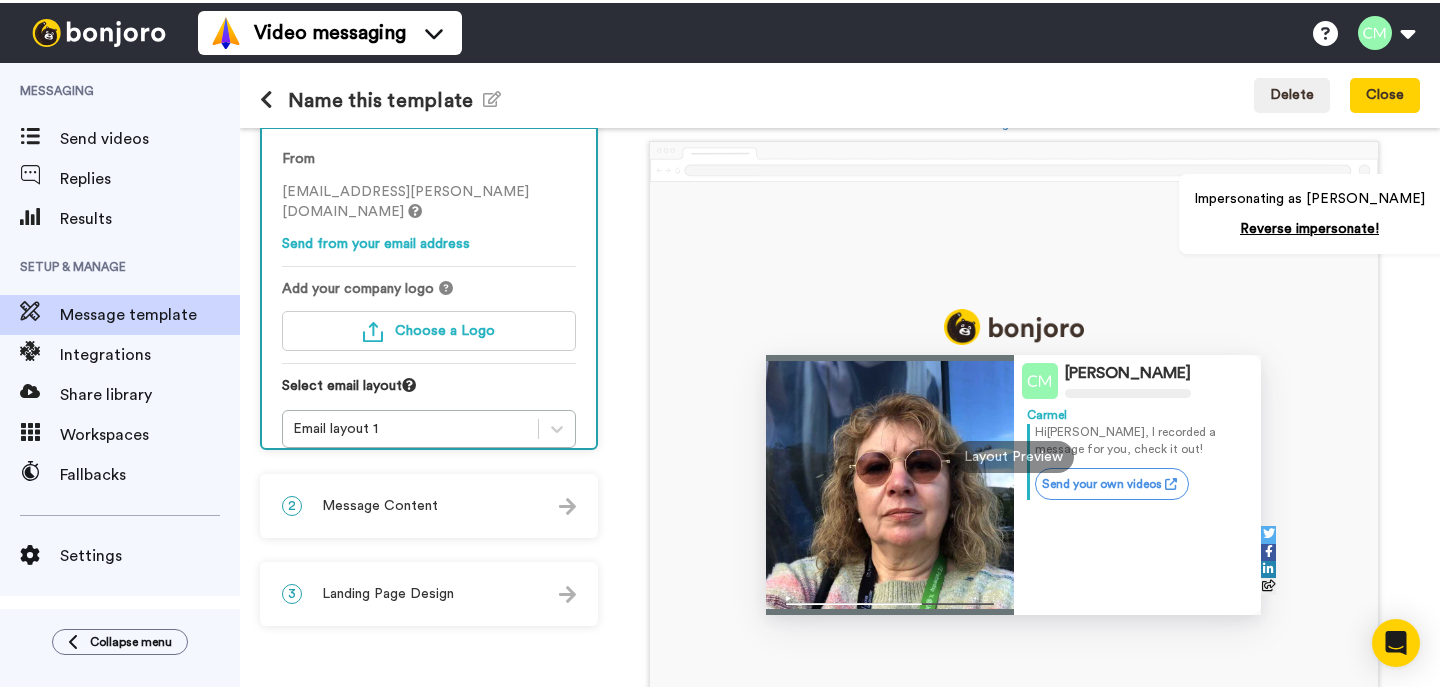 scroll, scrollTop: 0, scrollLeft: 0, axis: both 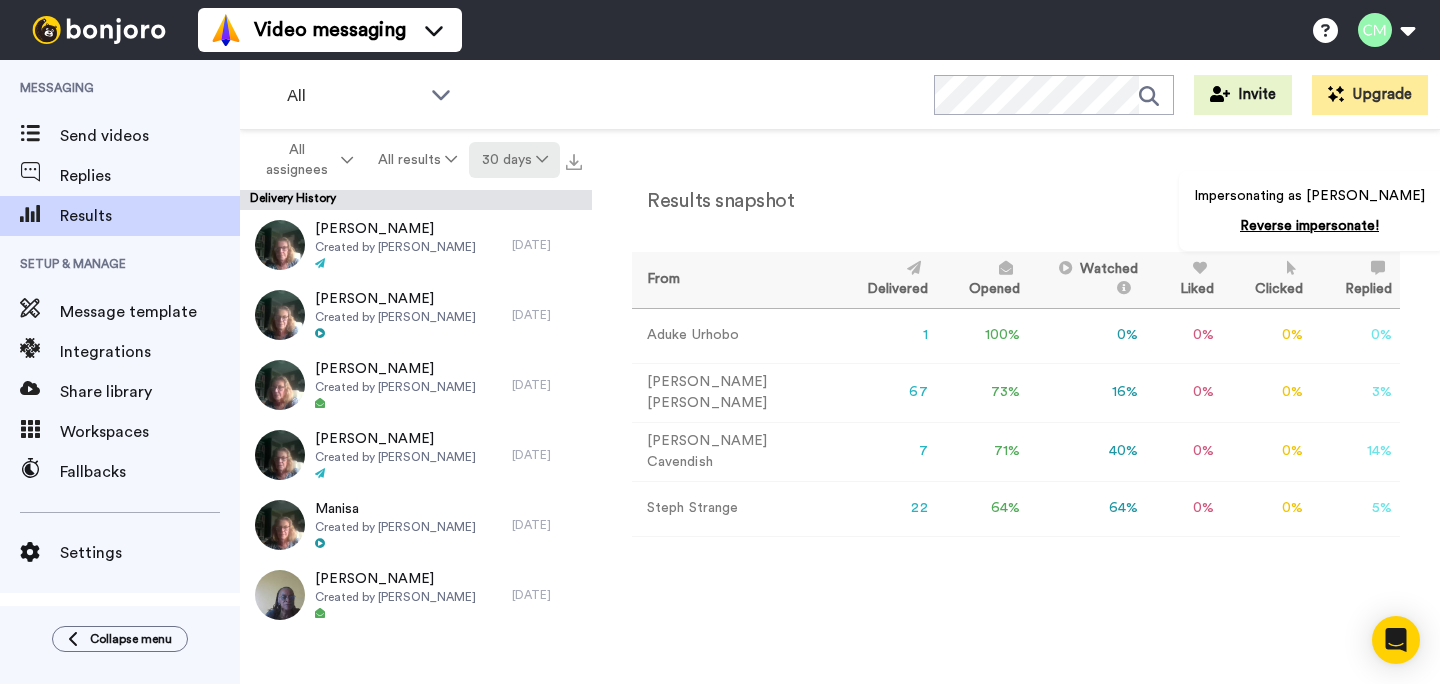 click on "30 days" at bounding box center (514, 160) 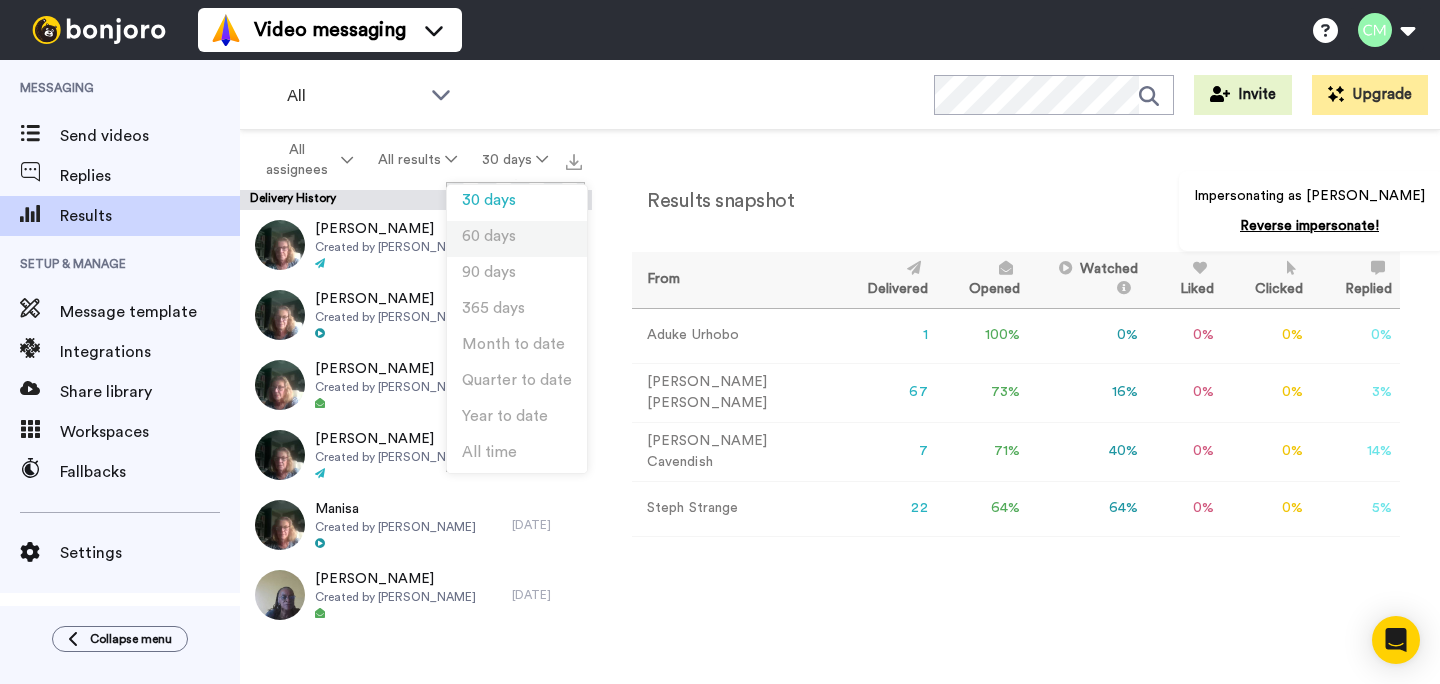 click on "60 days" at bounding box center [489, 236] 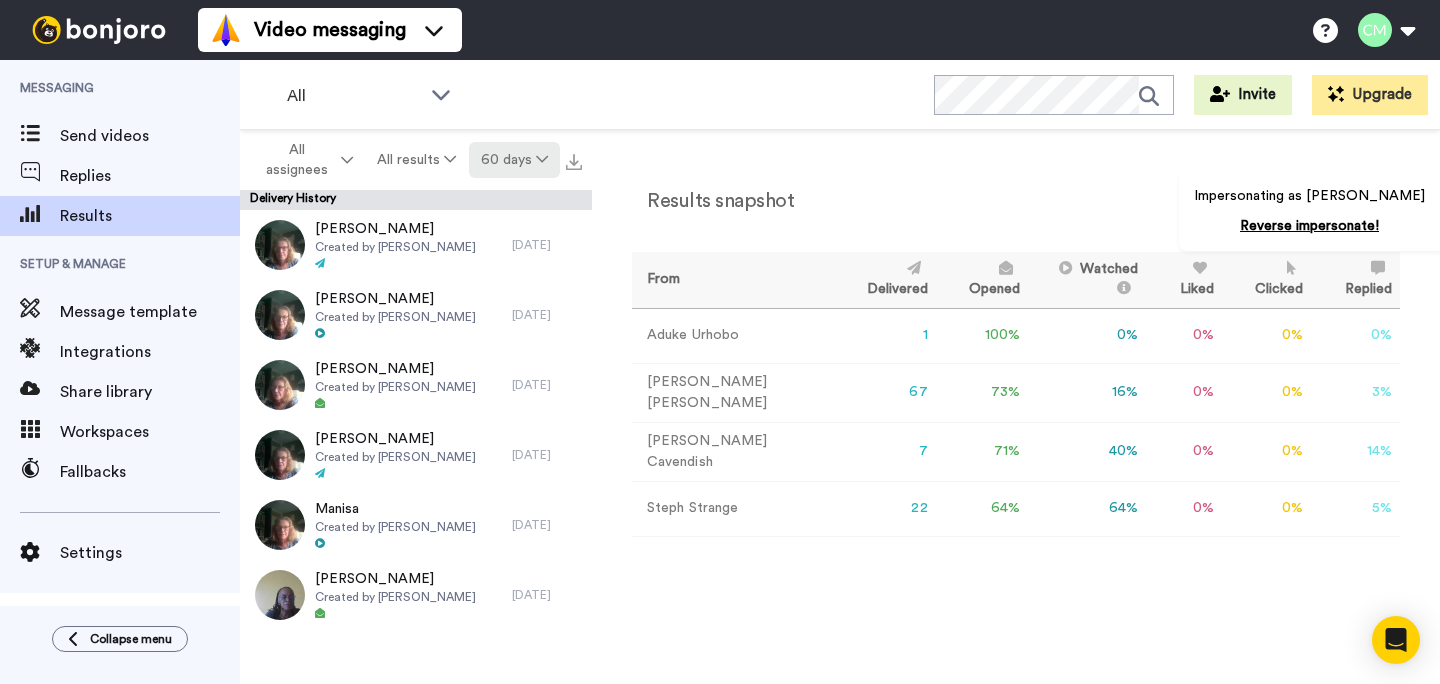 click on "60 days" at bounding box center [514, 160] 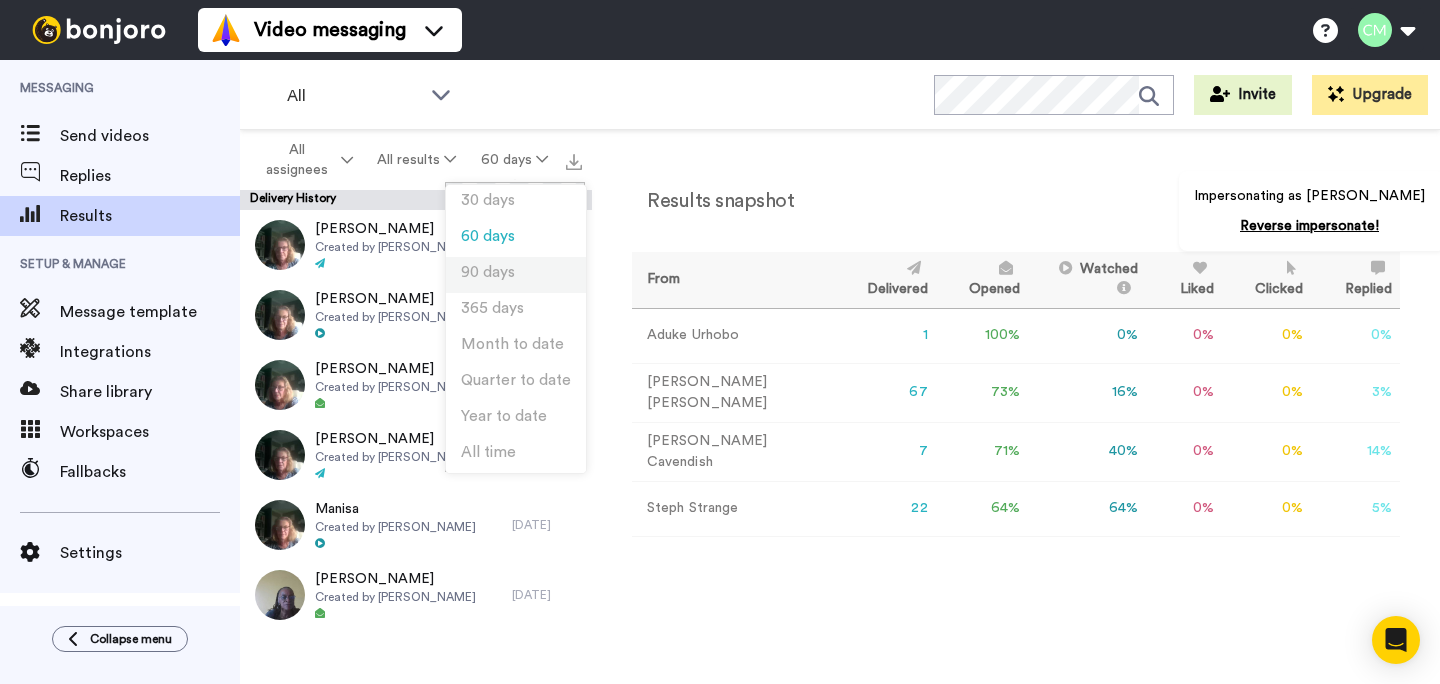 click on "90 days" at bounding box center (516, 275) 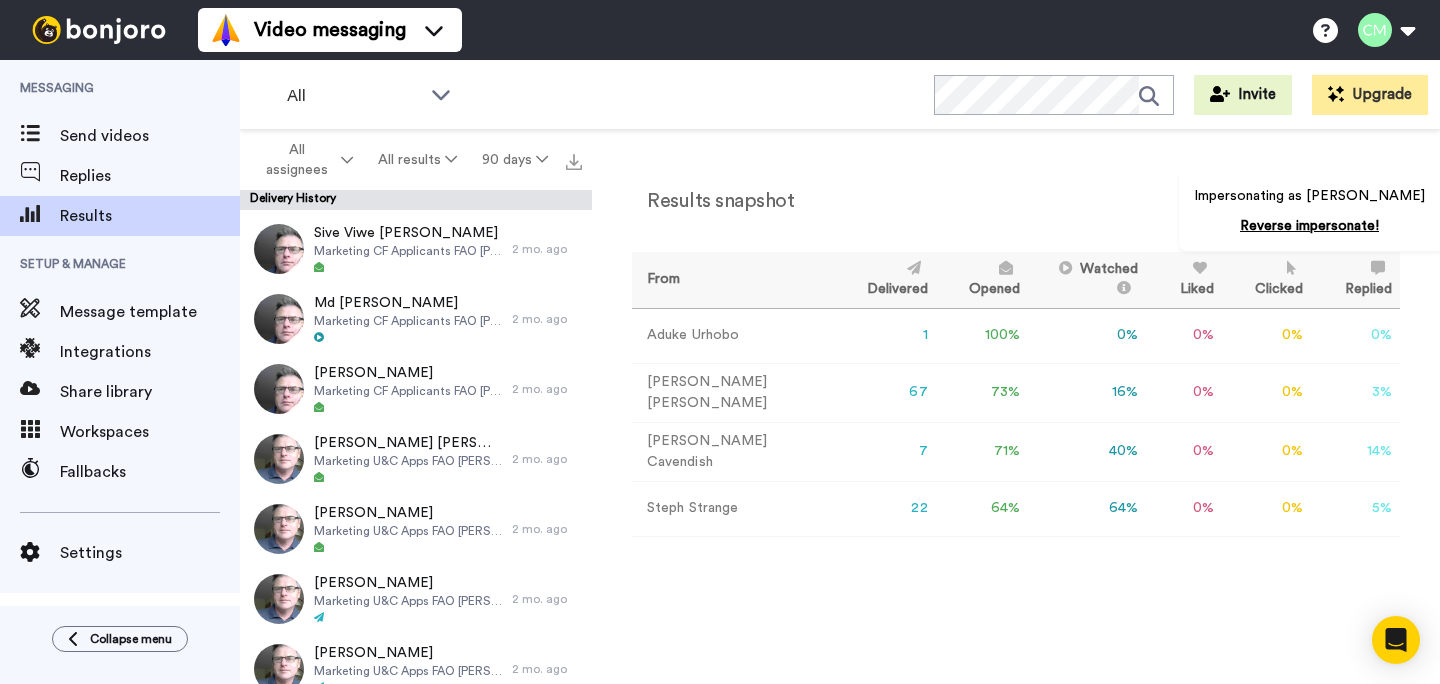scroll, scrollTop: 2086, scrollLeft: 0, axis: vertical 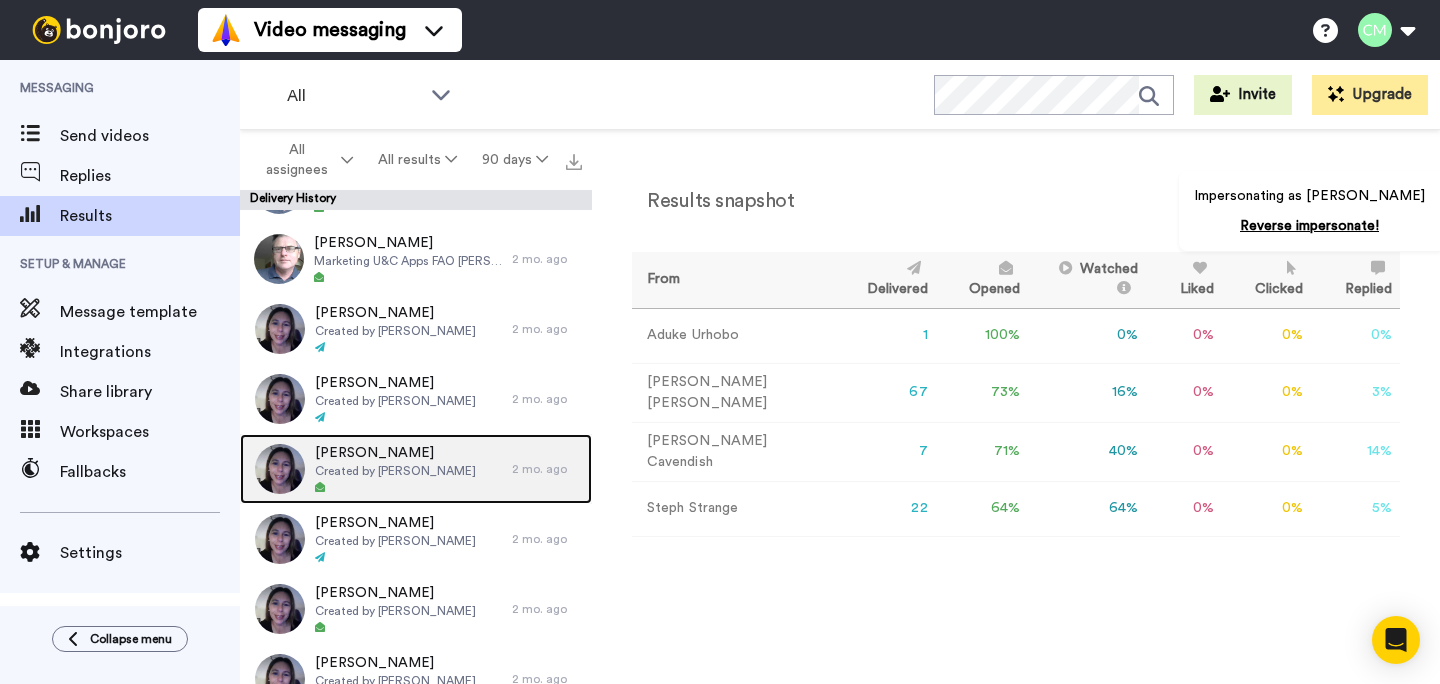 click on "Megan Day" at bounding box center [395, 453] 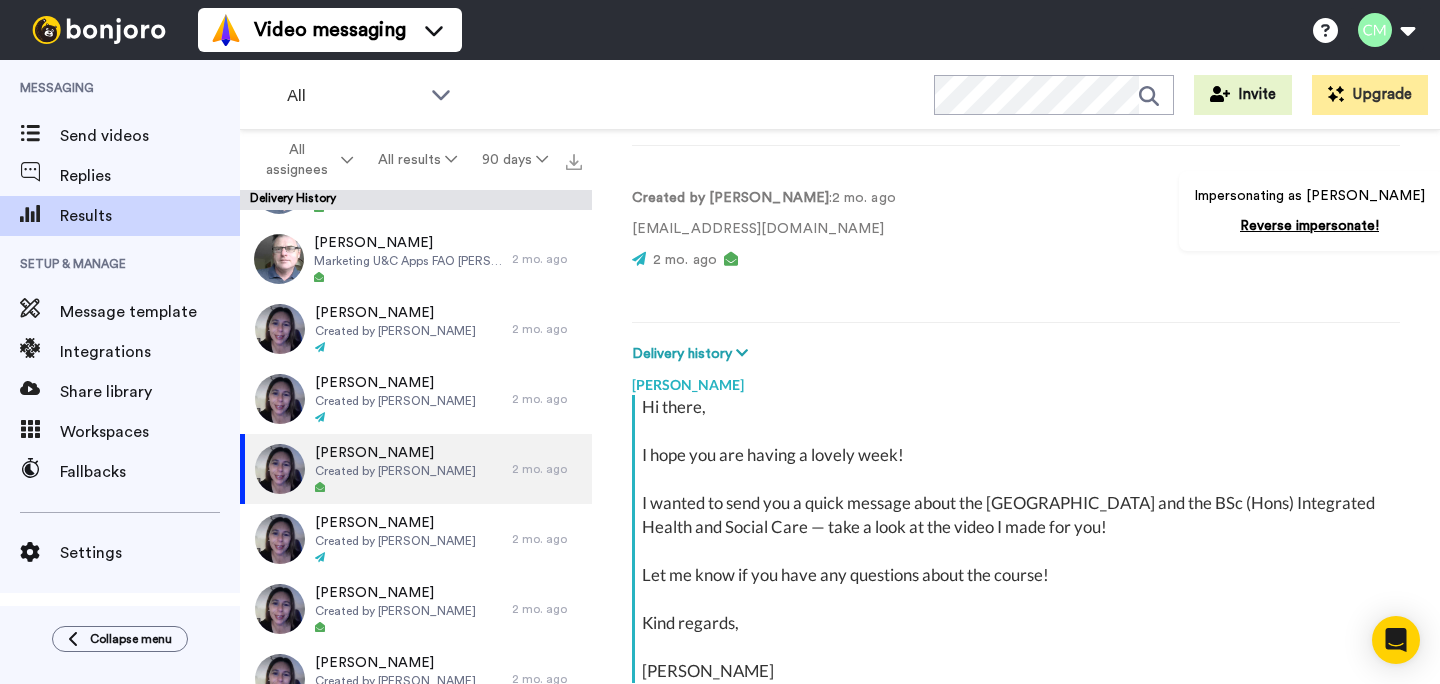 scroll, scrollTop: 0, scrollLeft: 0, axis: both 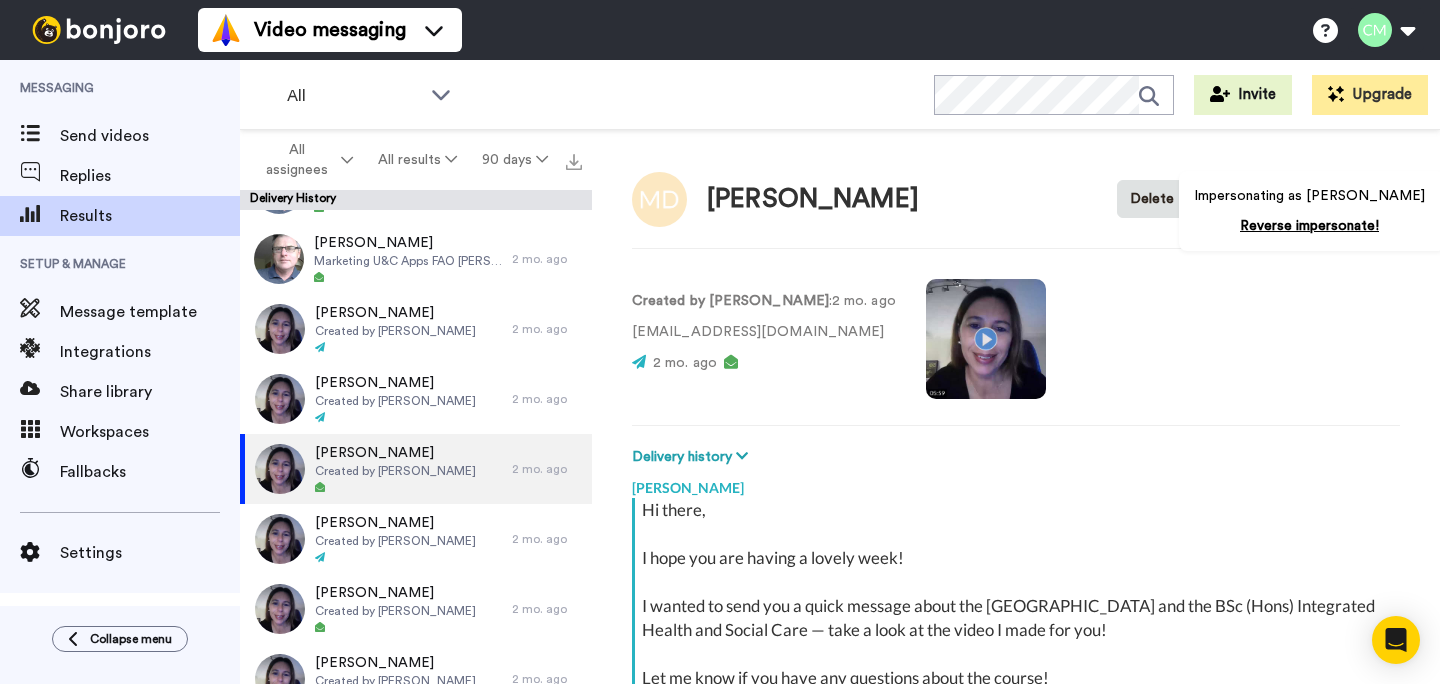 type on "x" 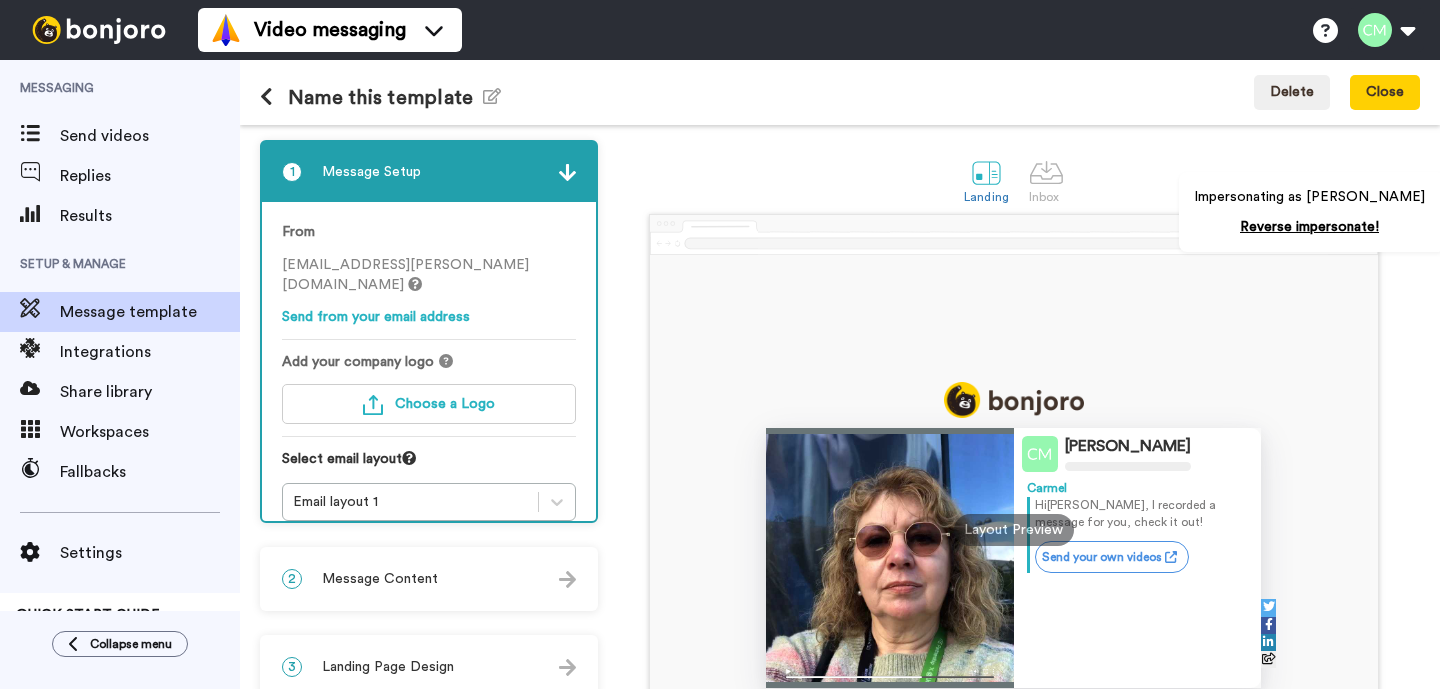 scroll, scrollTop: 0, scrollLeft: 0, axis: both 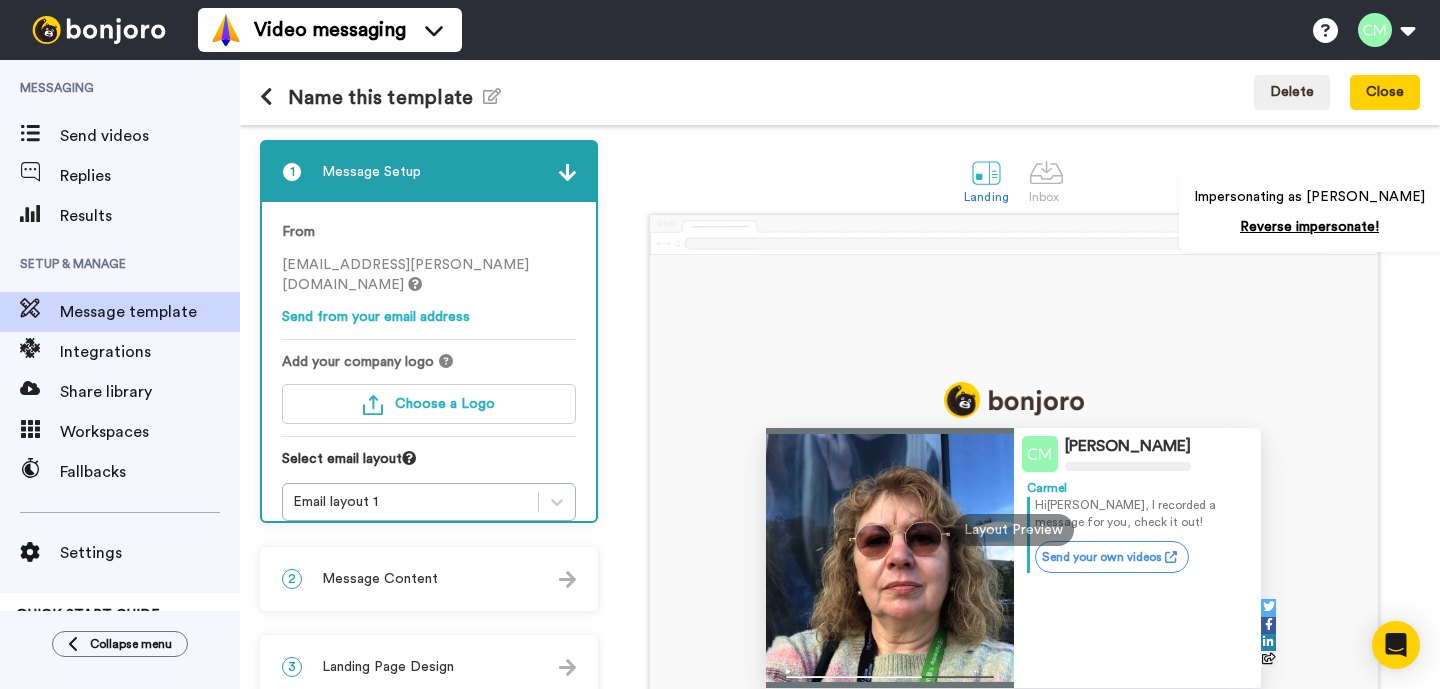 click on "Landing Inbox" at bounding box center (1014, 179) 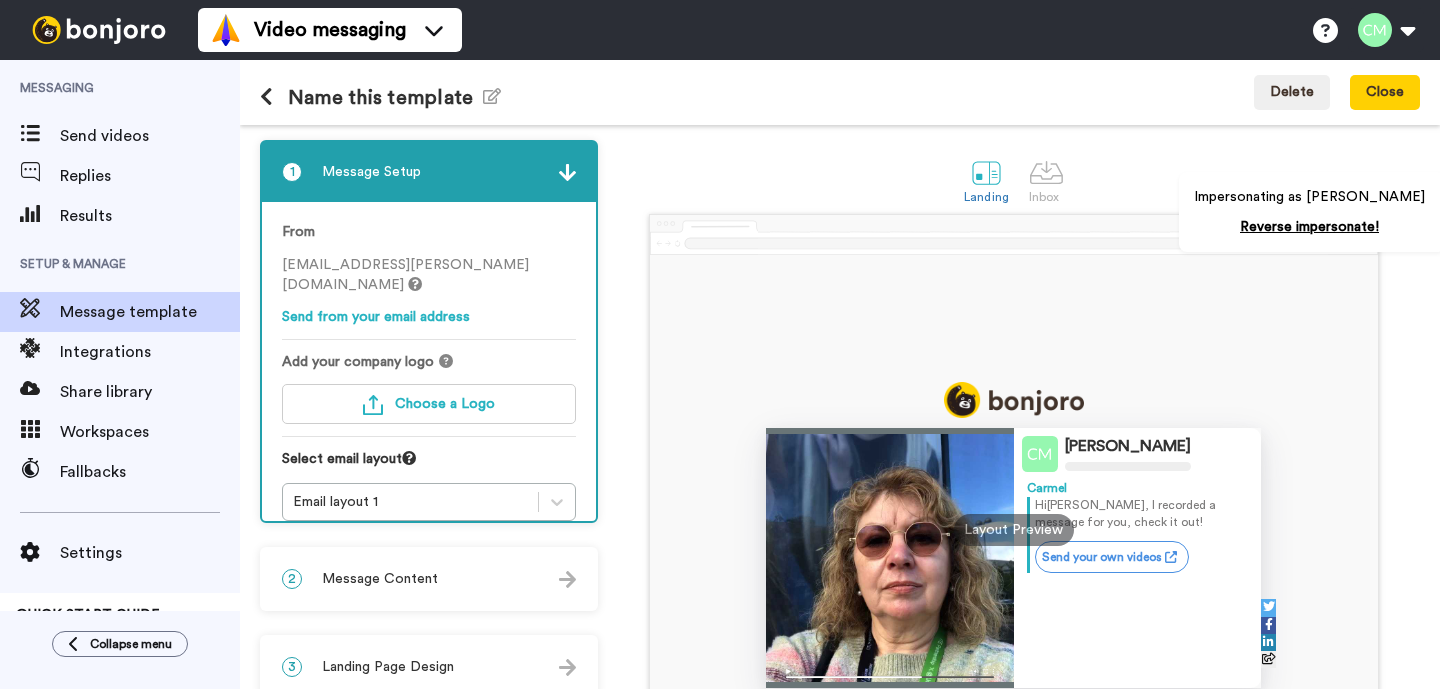 scroll, scrollTop: 0, scrollLeft: 0, axis: both 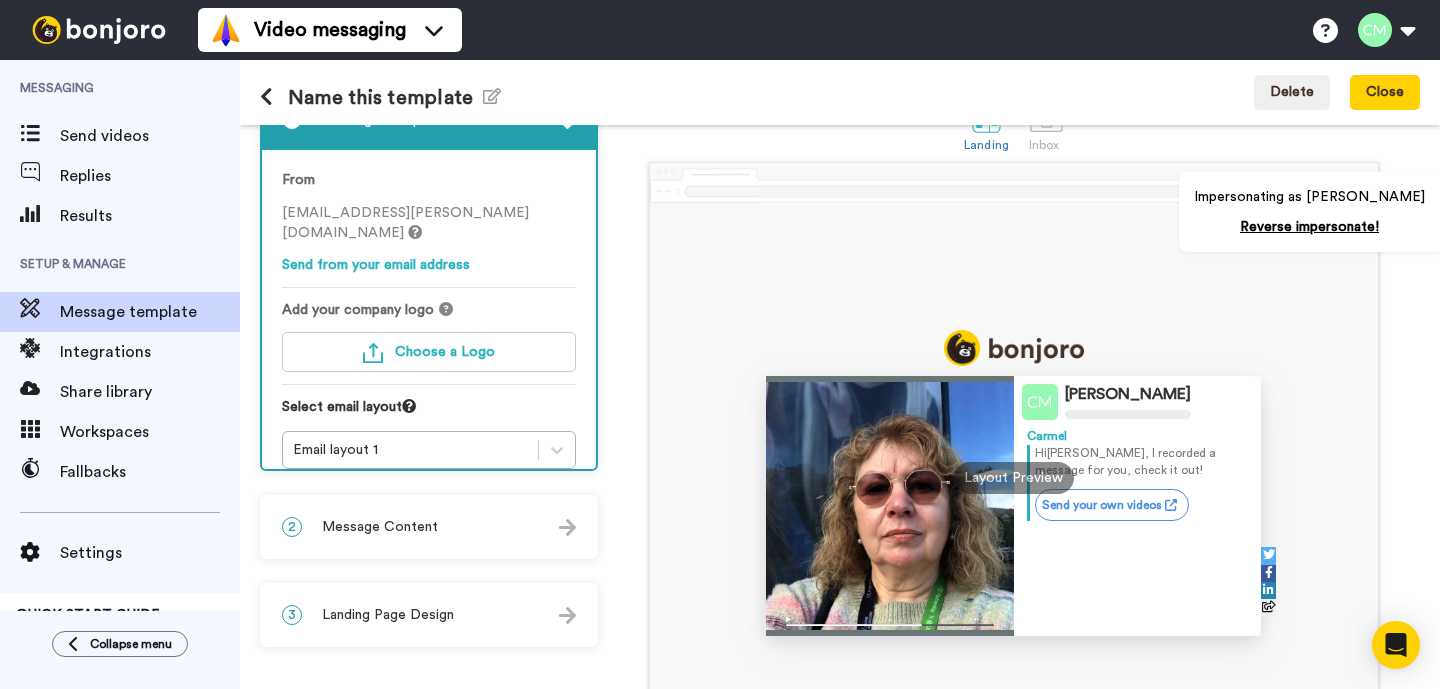 click on "Message Content" at bounding box center (380, 527) 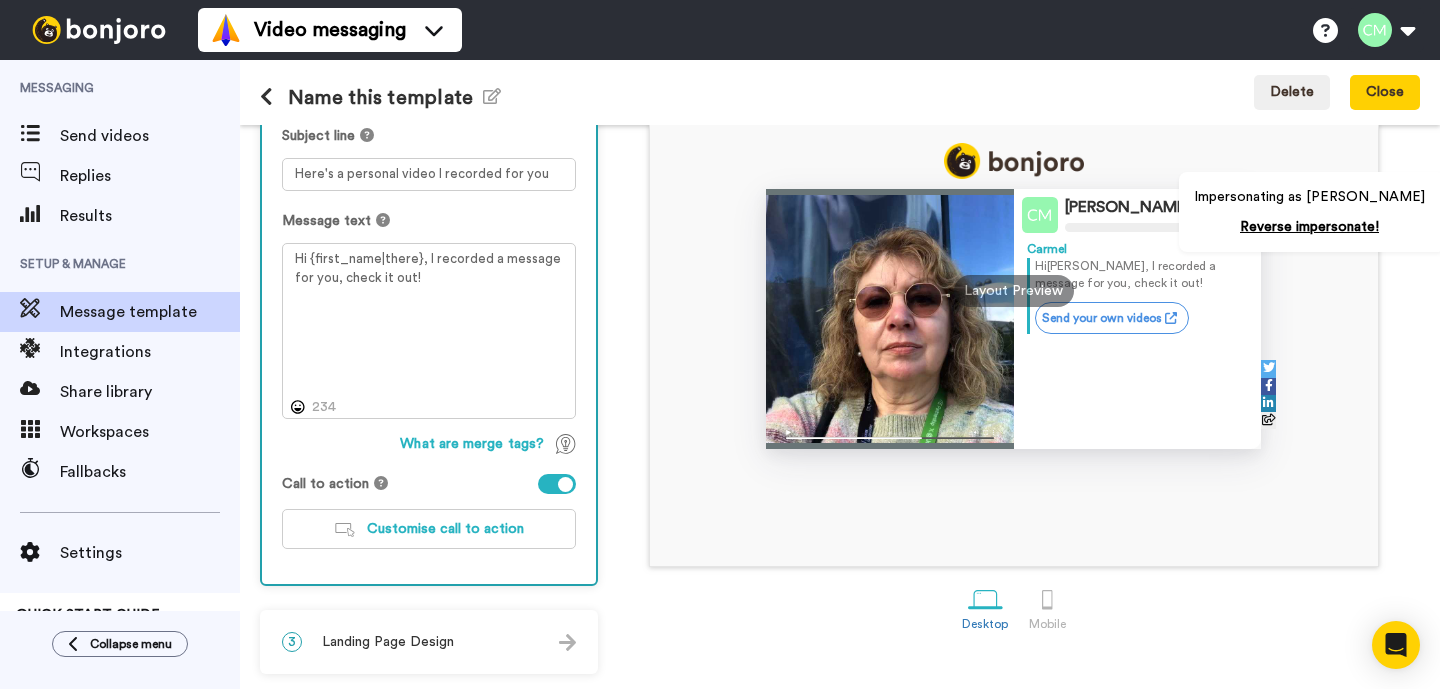 click on "3 Landing Page Design" at bounding box center [429, 642] 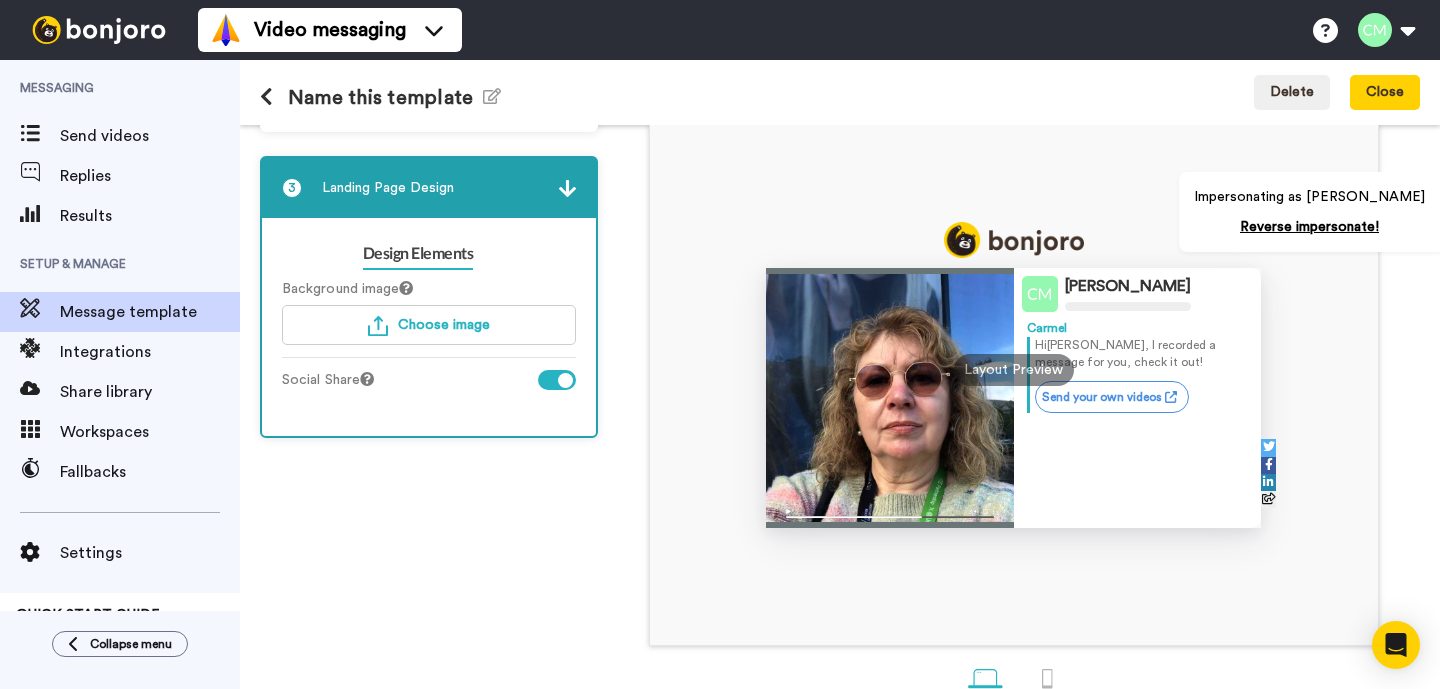 scroll, scrollTop: 159, scrollLeft: 0, axis: vertical 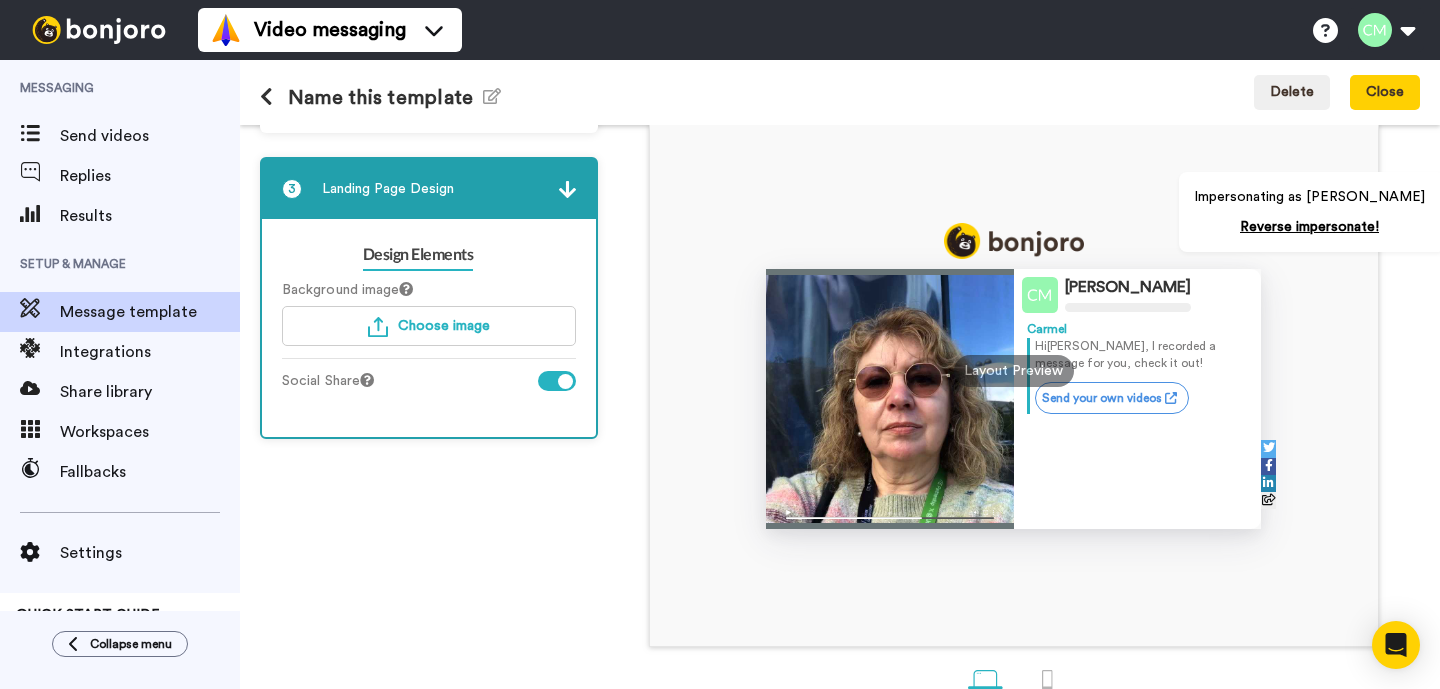 click at bounding box center [274, 98] 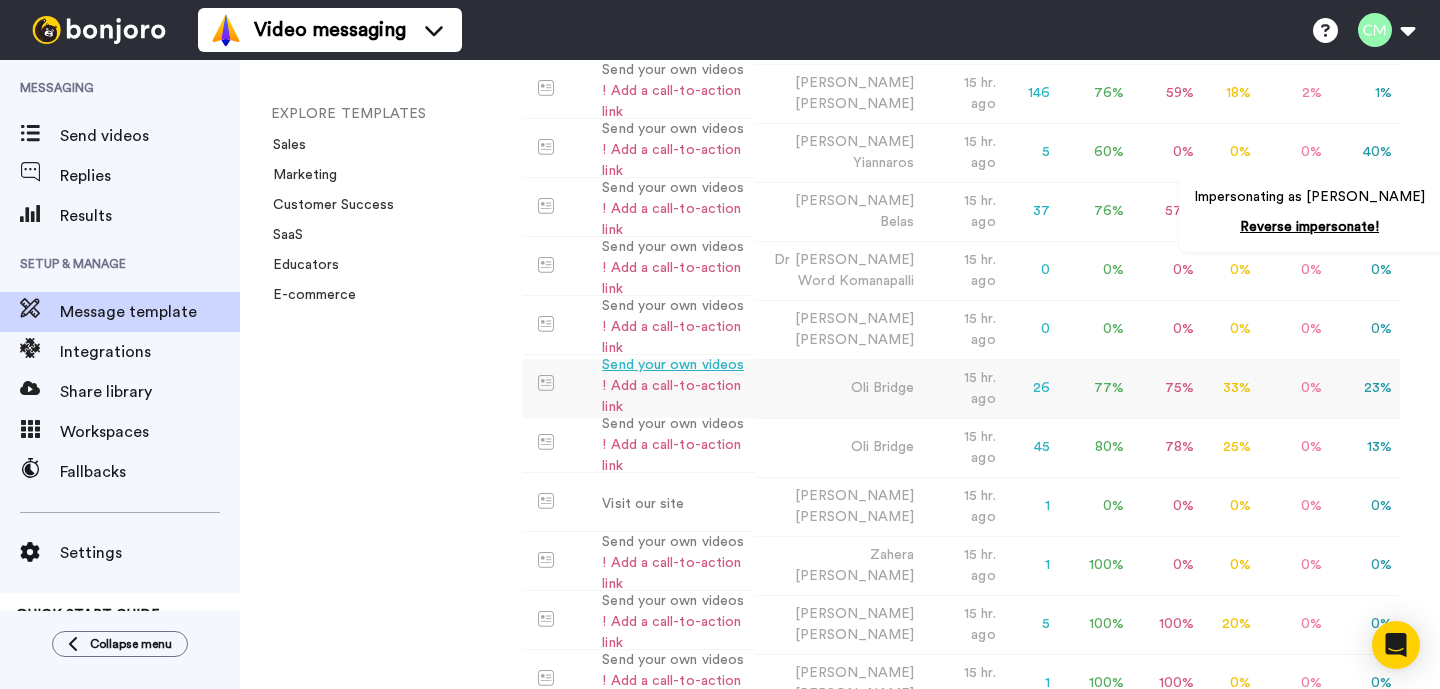 scroll, scrollTop: 591, scrollLeft: 0, axis: vertical 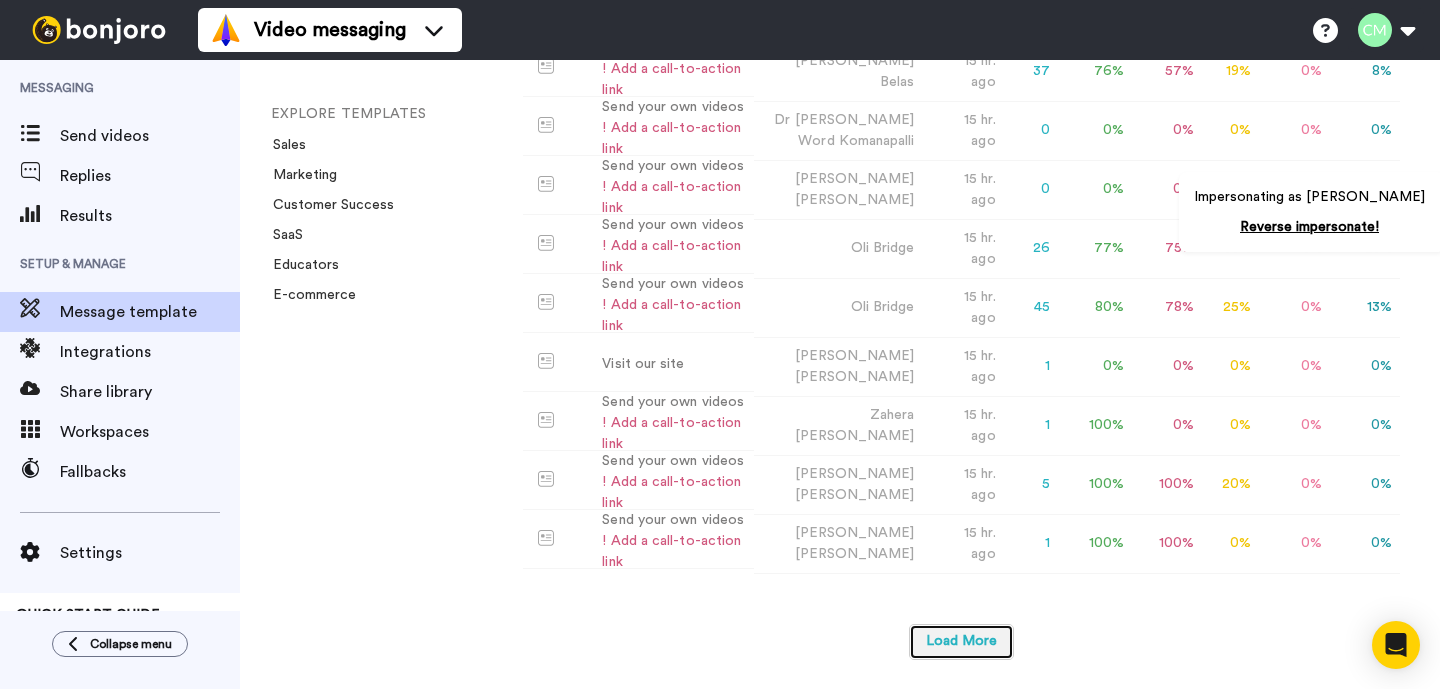 click on "Load More" at bounding box center [961, 642] 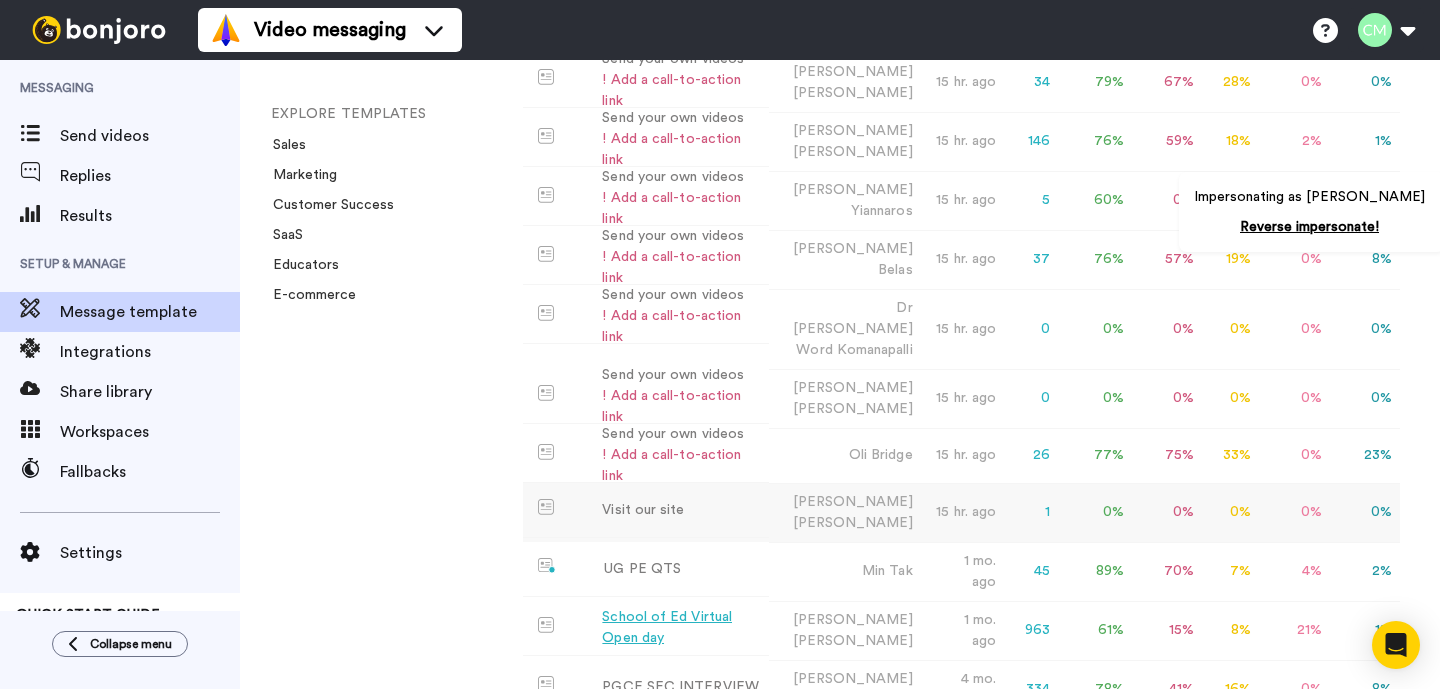 scroll, scrollTop: 1163, scrollLeft: 0, axis: vertical 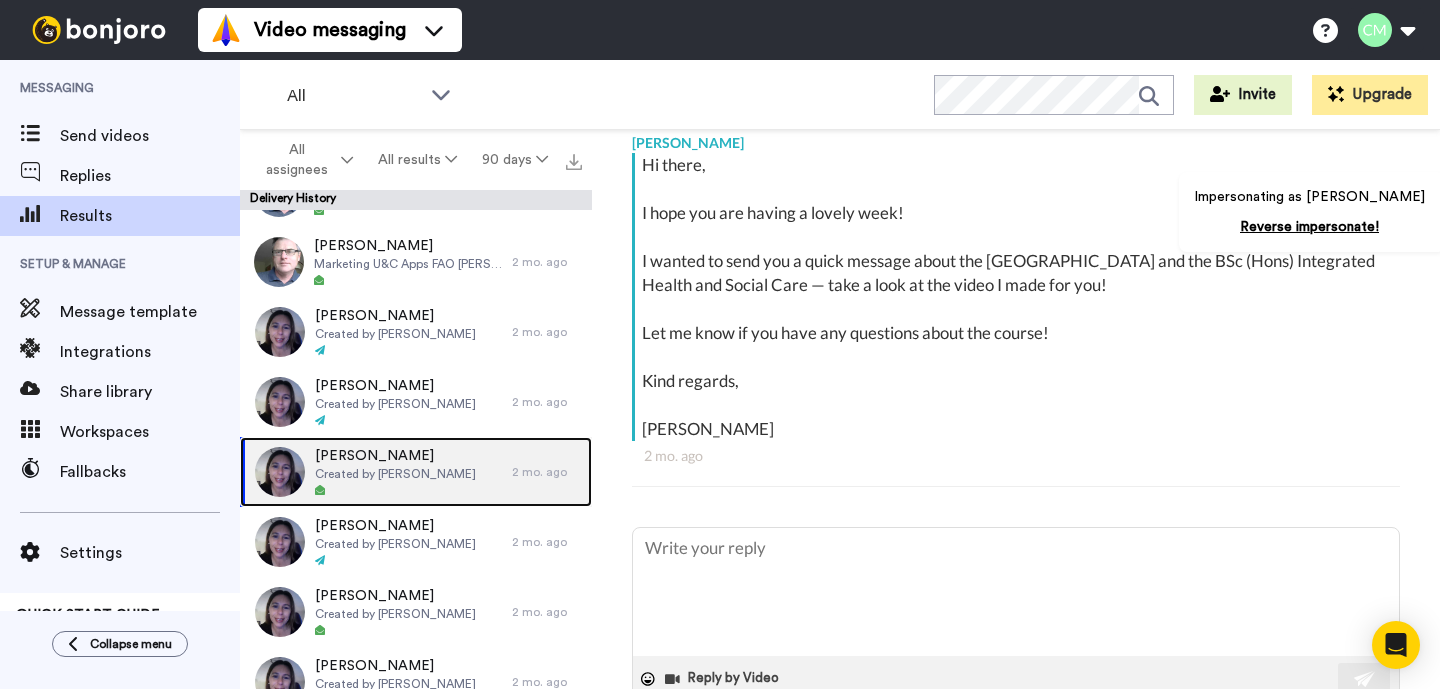 click on "Megan Day Created by Lee Bowling" at bounding box center [376, 472] 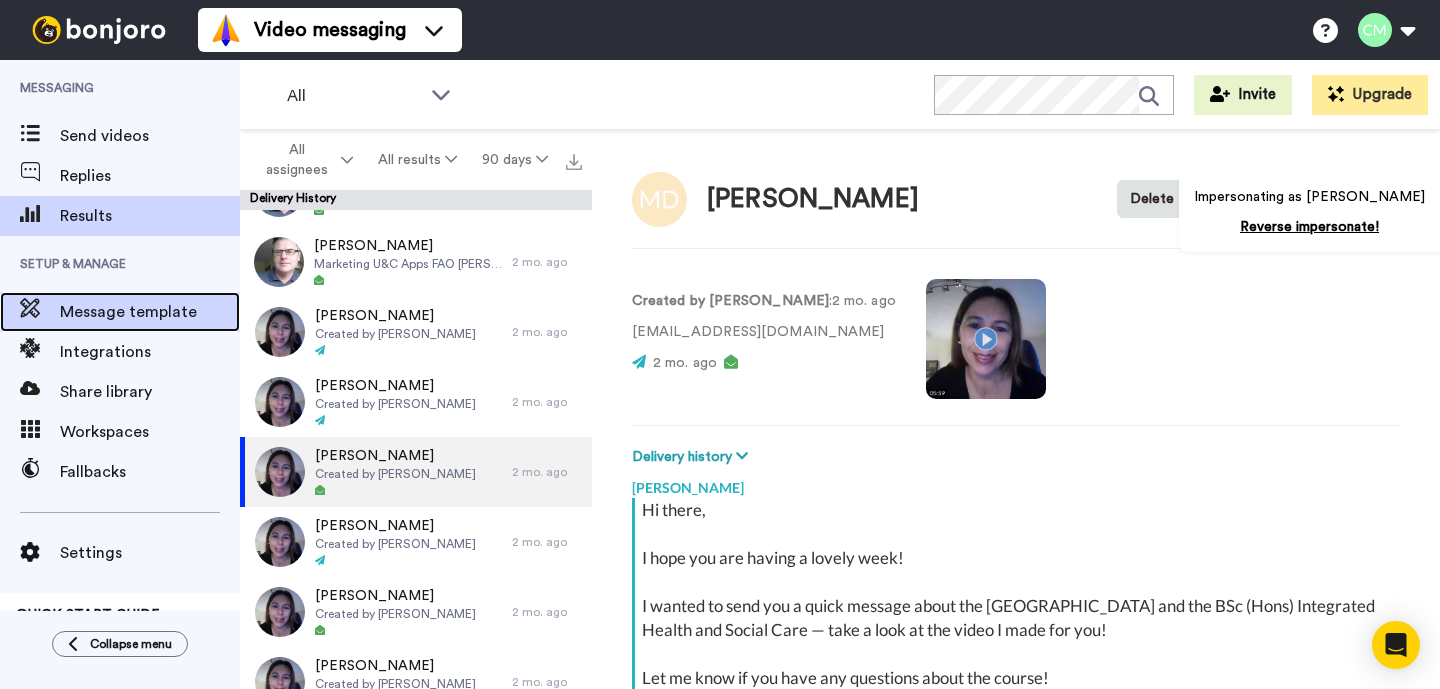 click on "Message template" at bounding box center [150, 312] 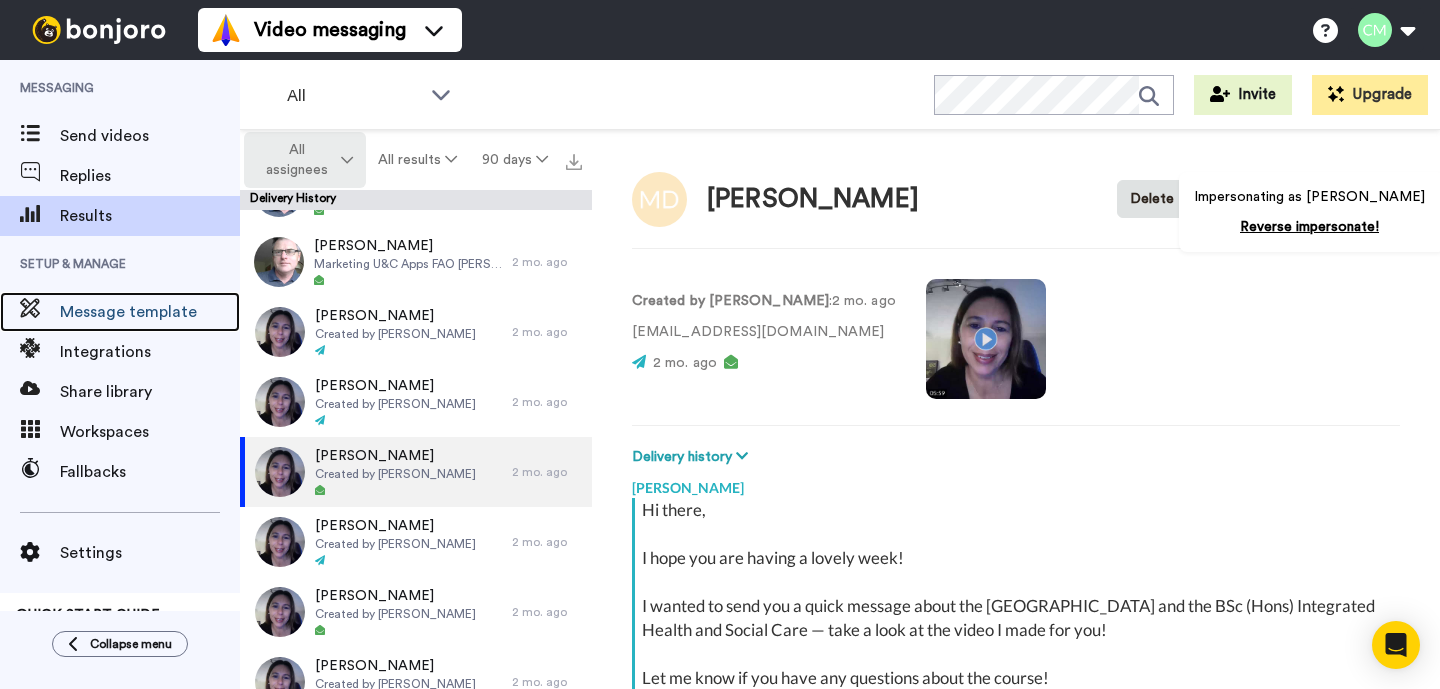 type on "x" 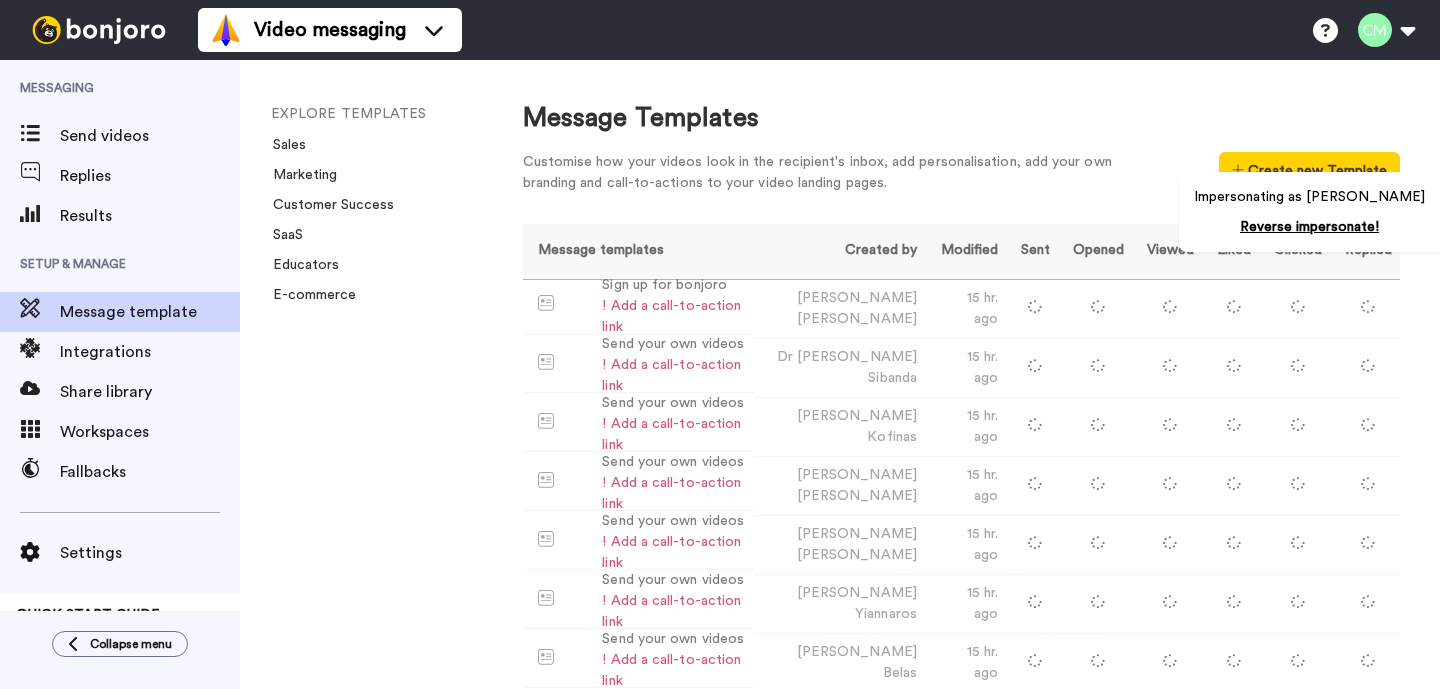 scroll, scrollTop: 0, scrollLeft: 0, axis: both 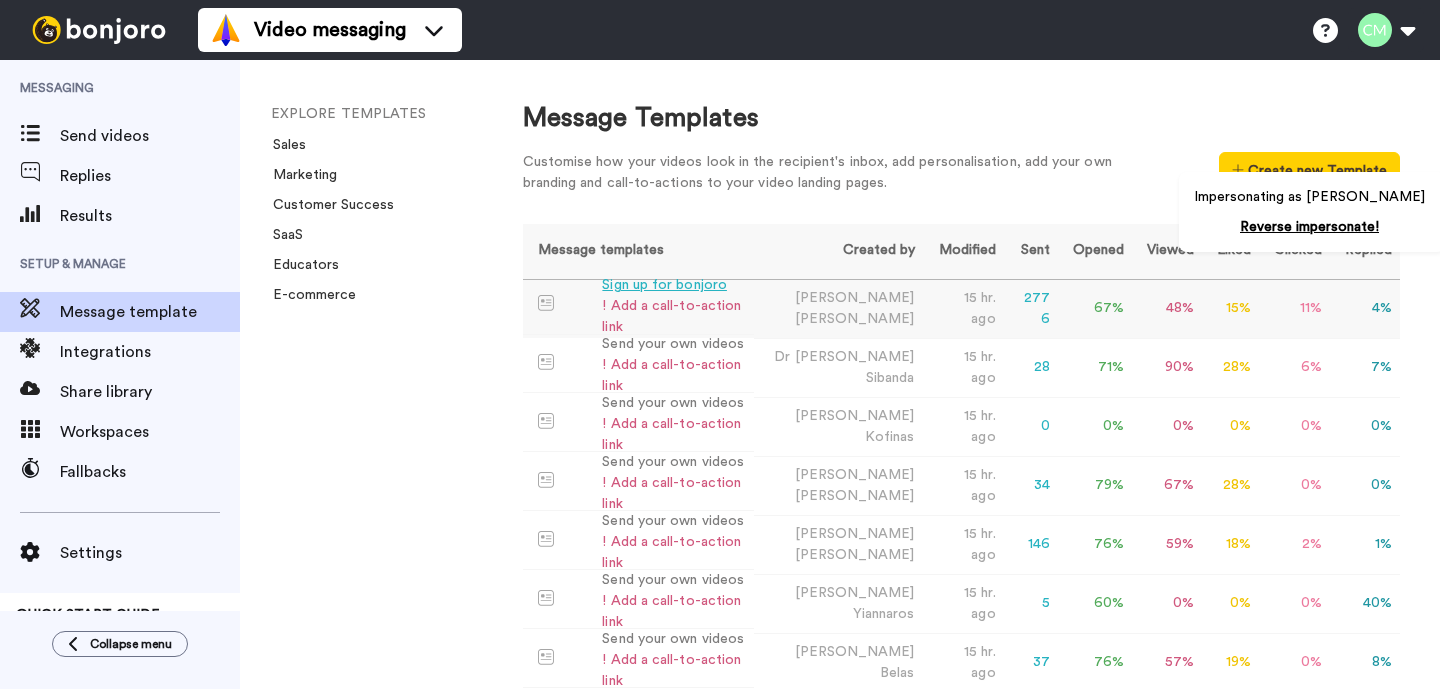 click on "Sign up for bonjoro" at bounding box center (674, 285) 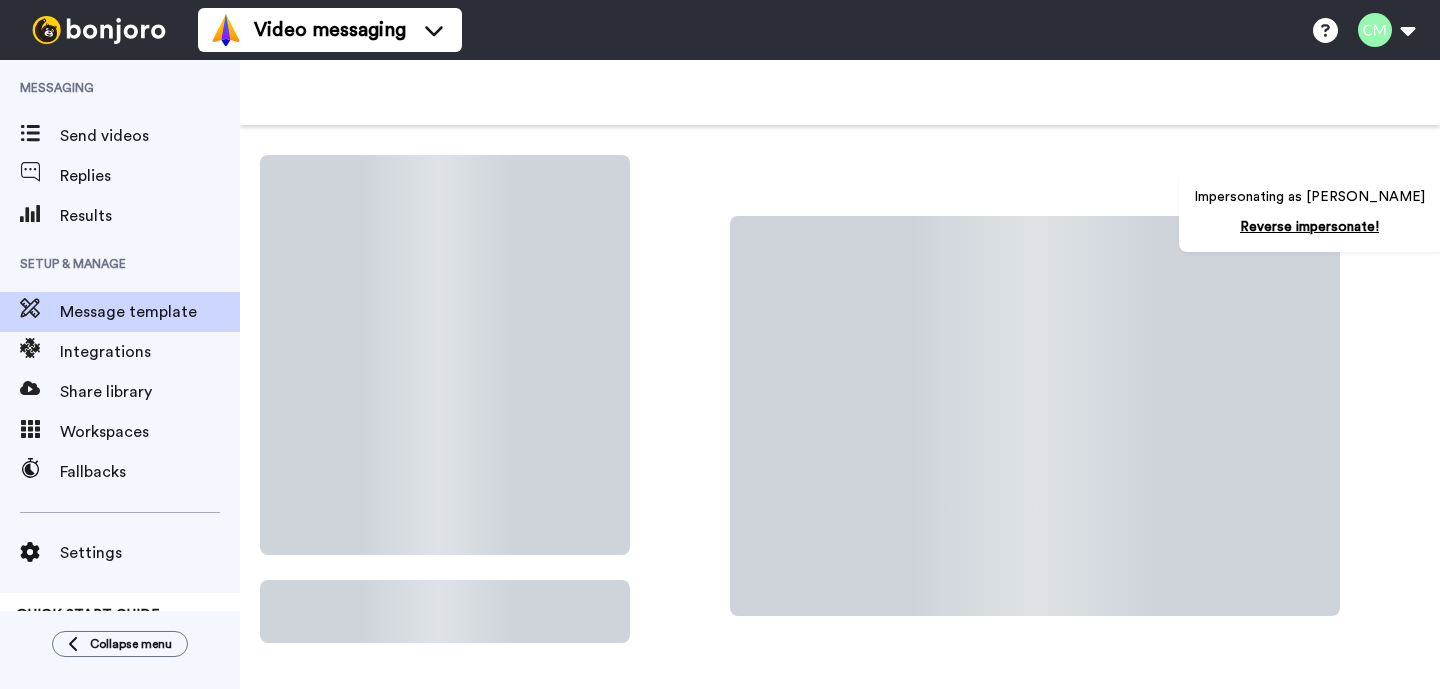 scroll, scrollTop: 0, scrollLeft: 0, axis: both 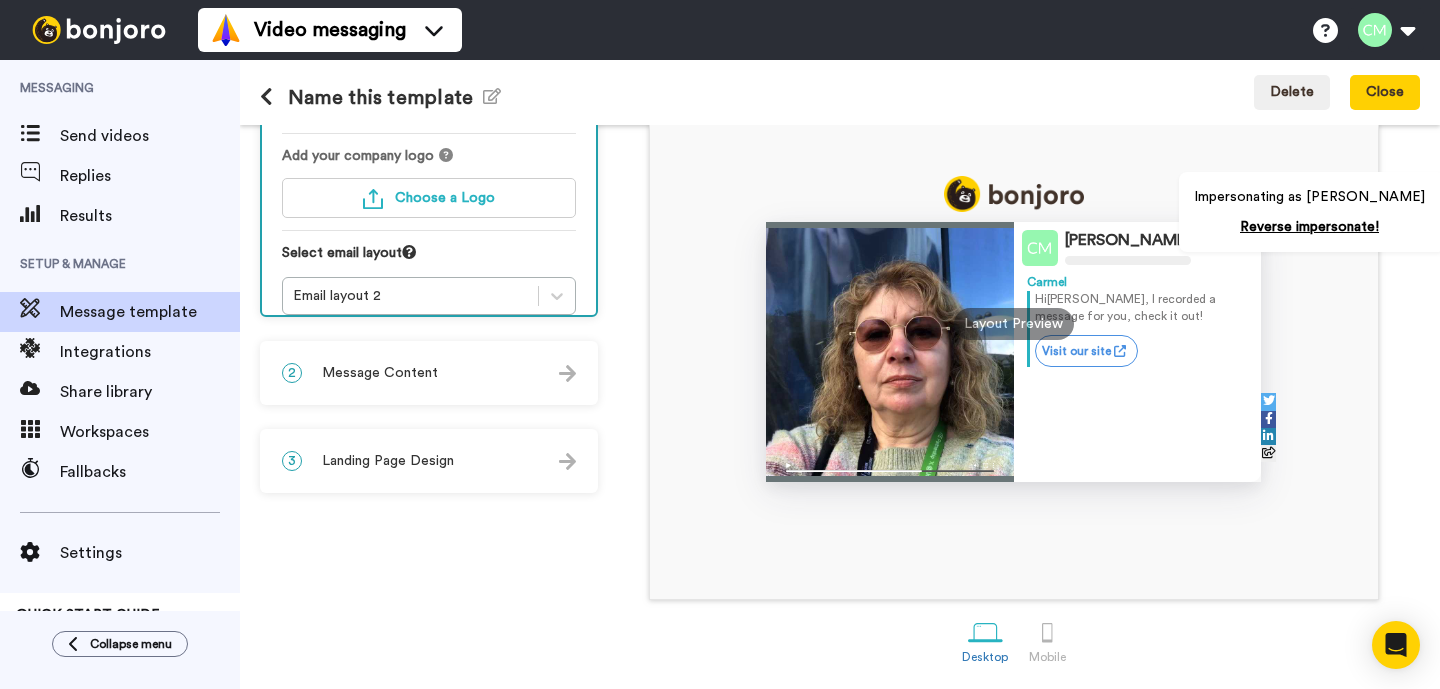 click on "3 Landing Page Design" at bounding box center (429, 461) 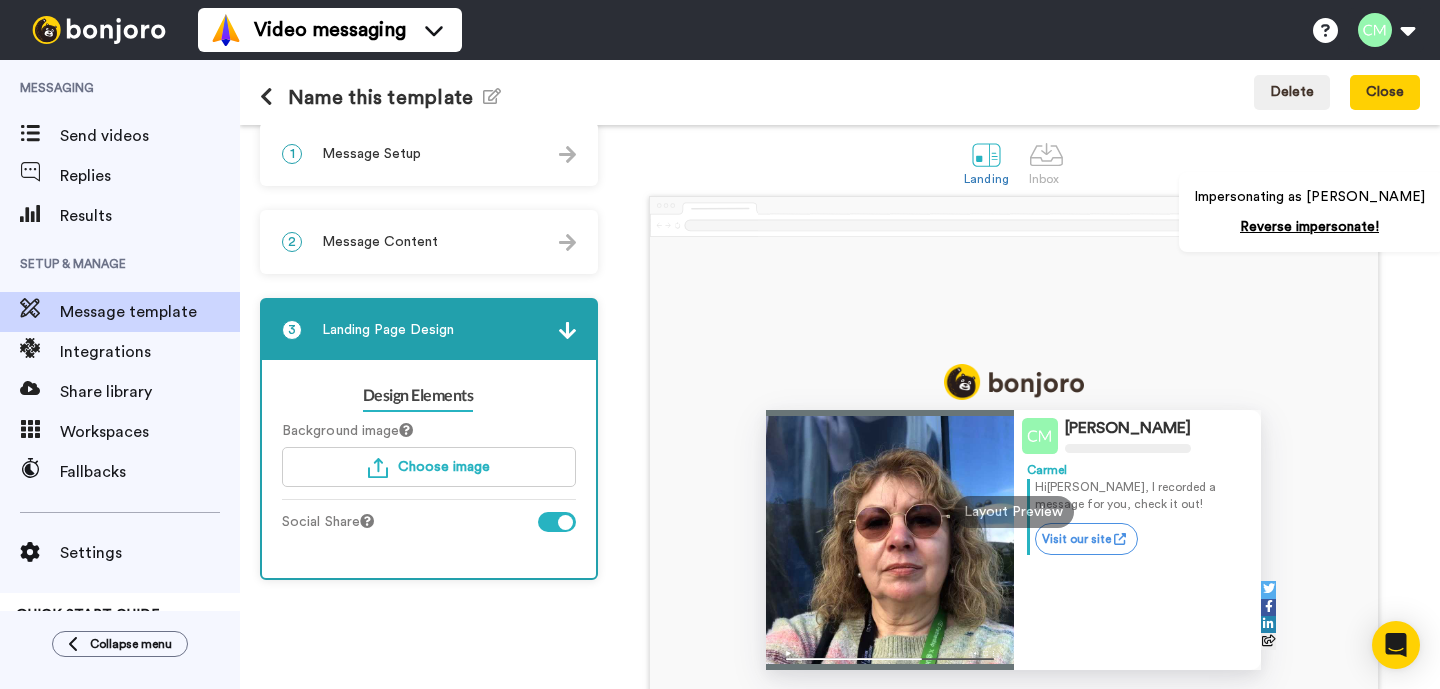 scroll, scrollTop: 0, scrollLeft: 0, axis: both 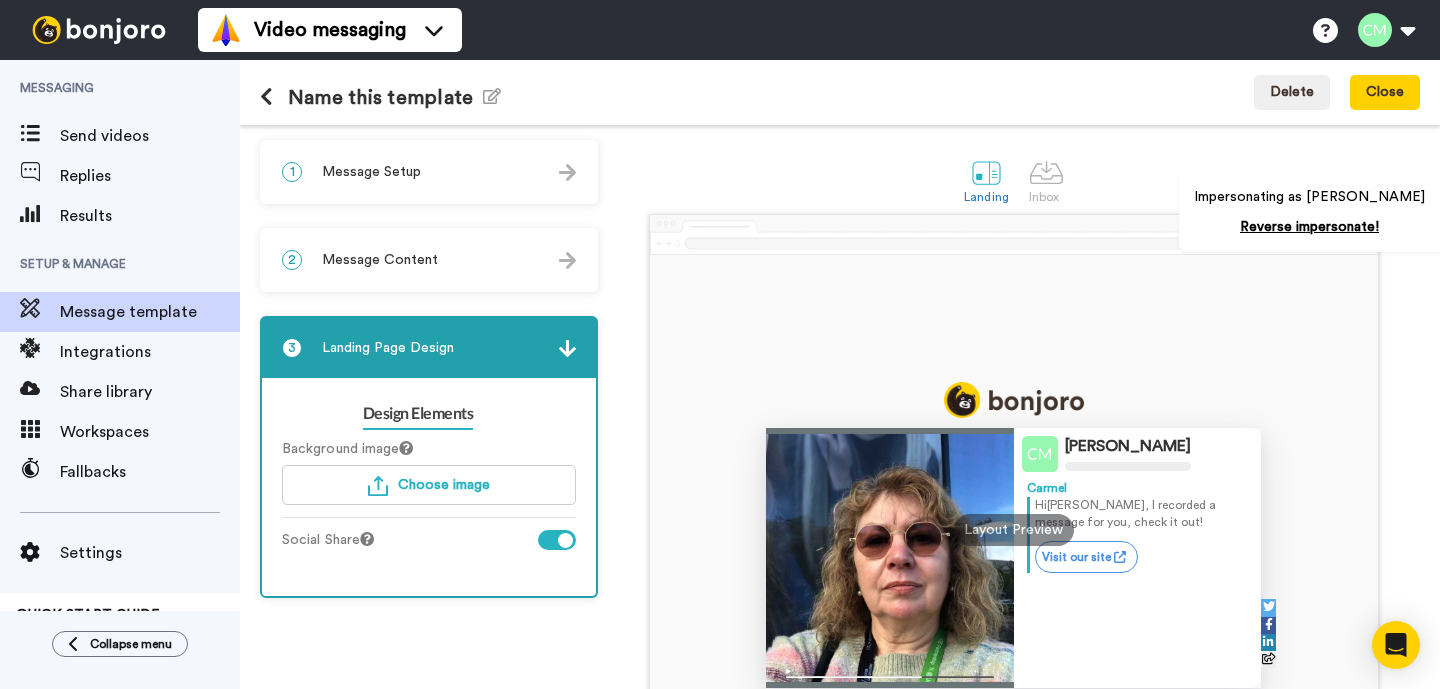 click on "2 Message Content" at bounding box center [429, 260] 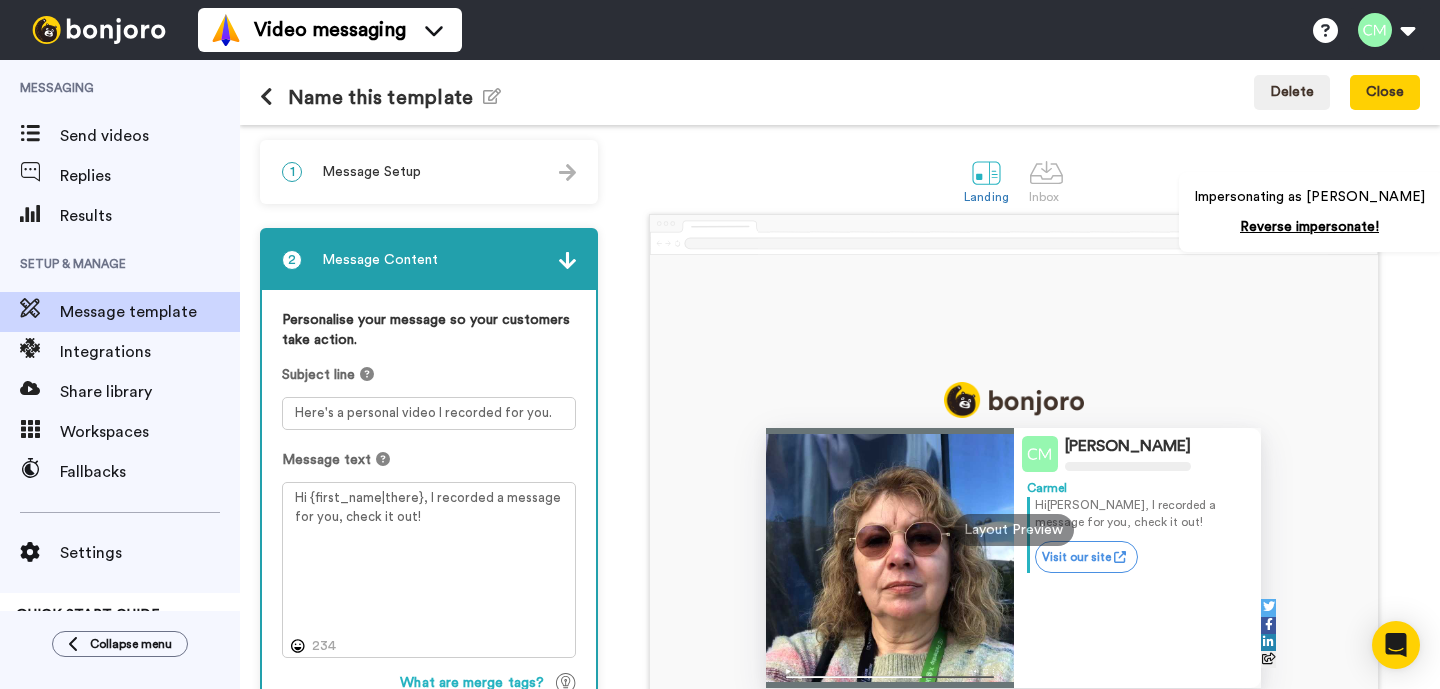 click on "1 Message Setup" at bounding box center [429, 172] 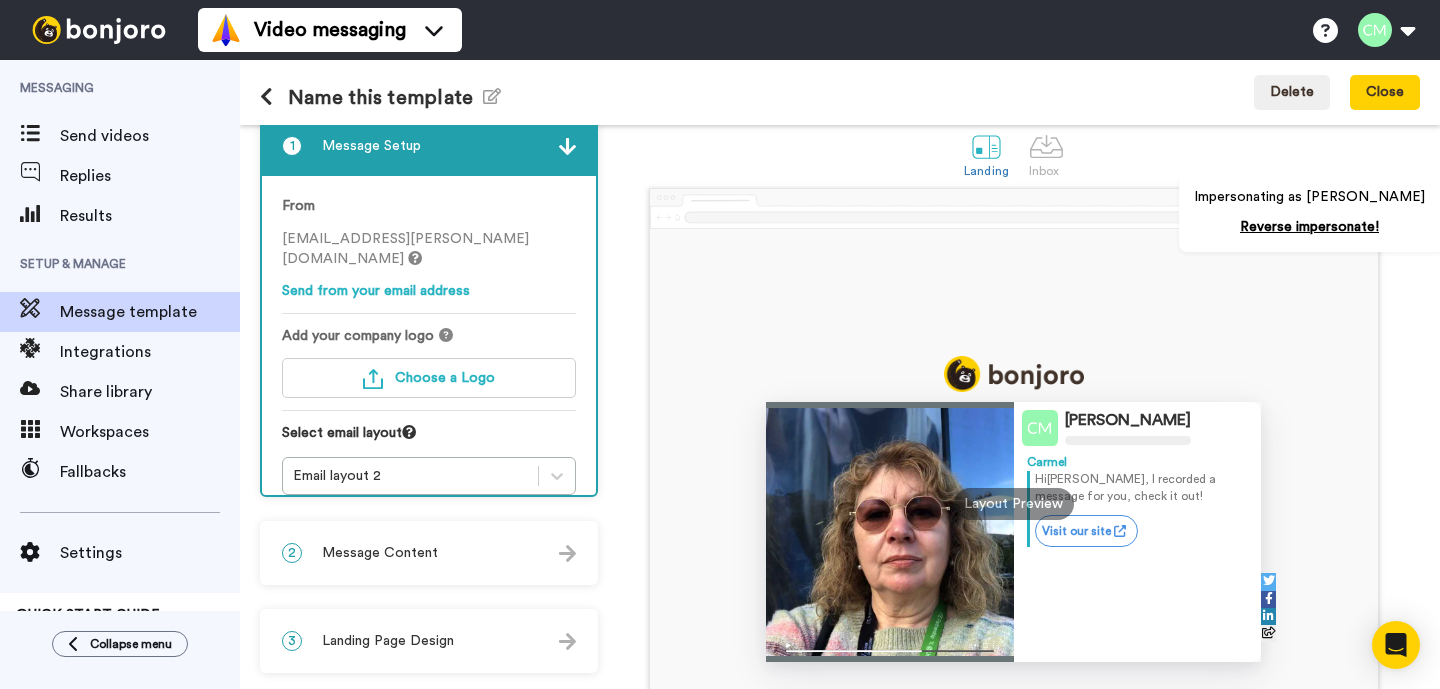 scroll, scrollTop: 208, scrollLeft: 0, axis: vertical 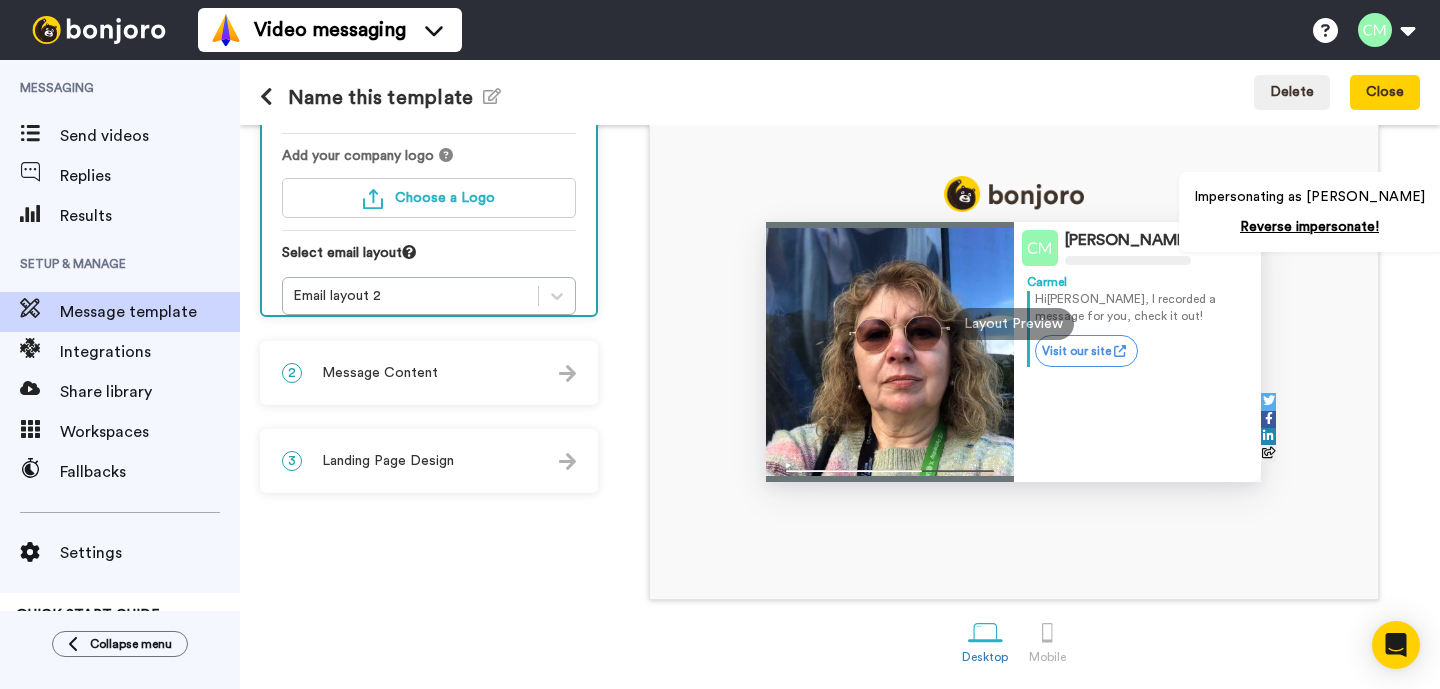 click on "2 Message Content" at bounding box center [429, 373] 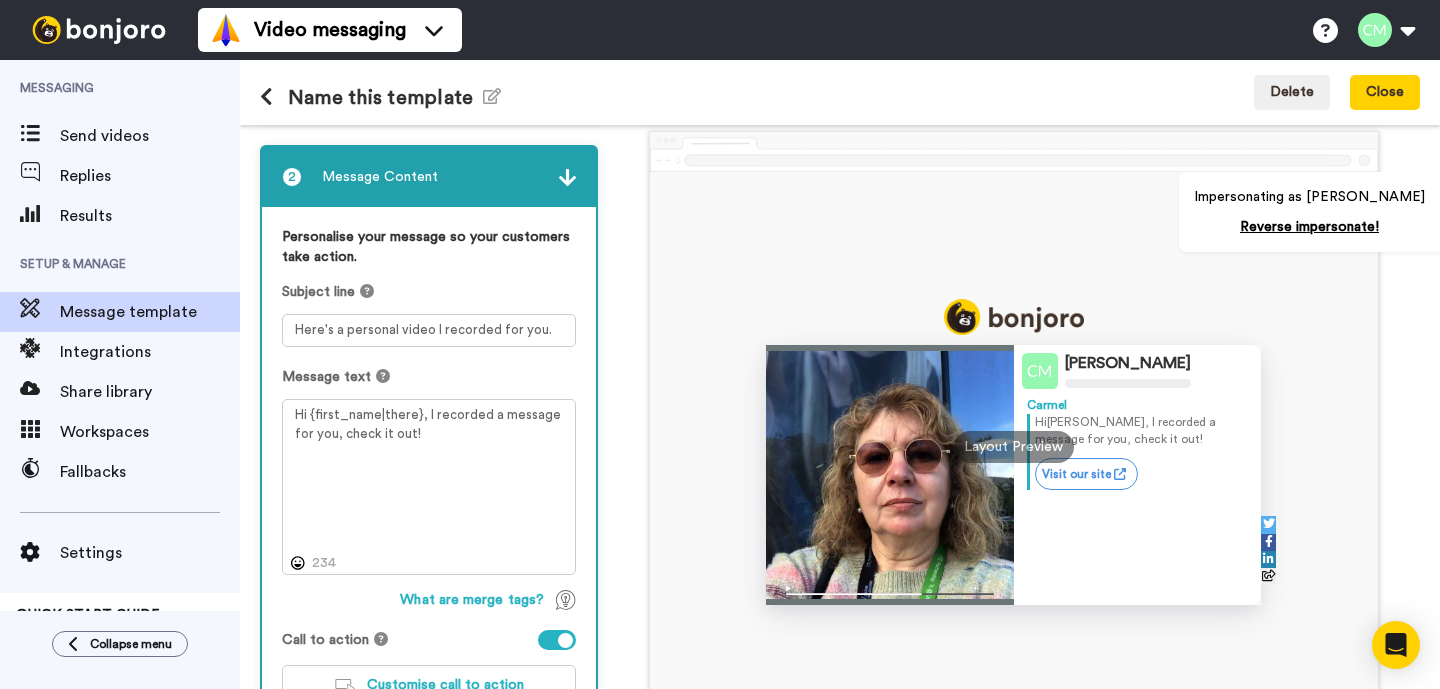 scroll, scrollTop: 0, scrollLeft: 0, axis: both 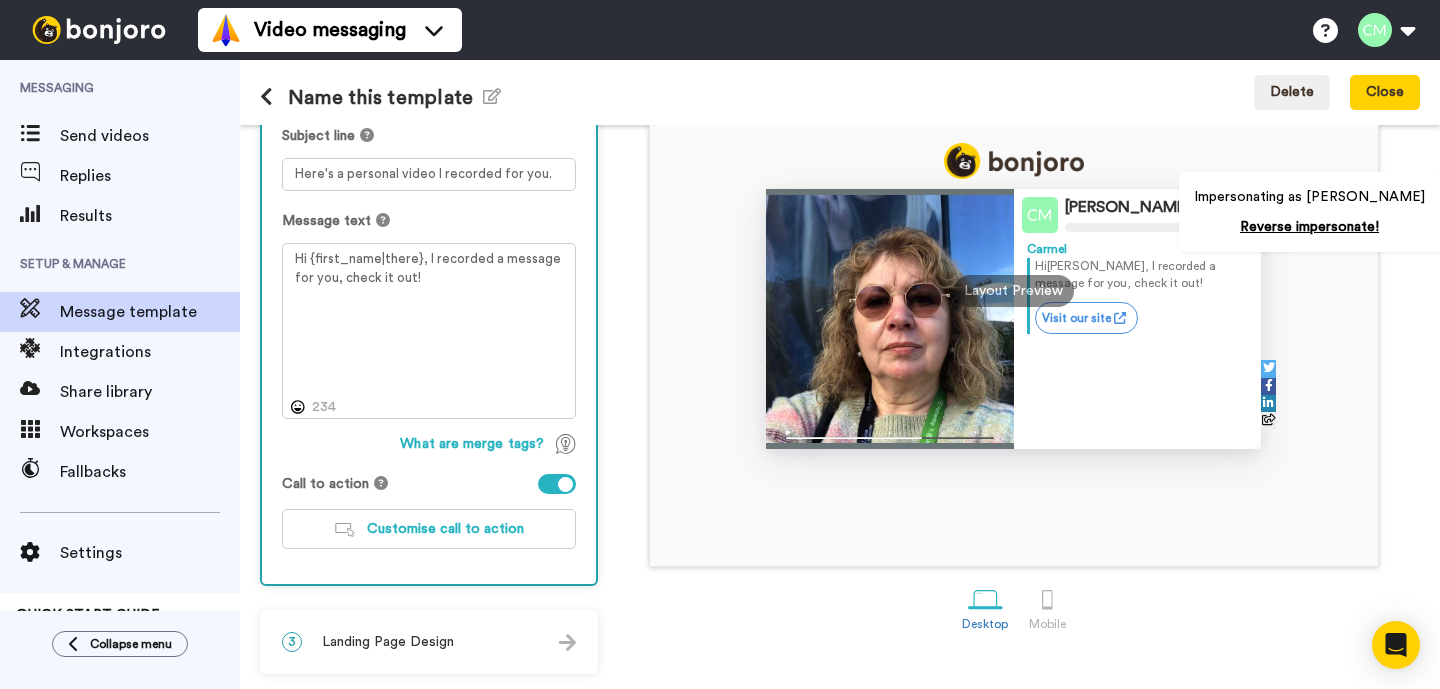 click on "3 Landing Page Design" at bounding box center [429, 642] 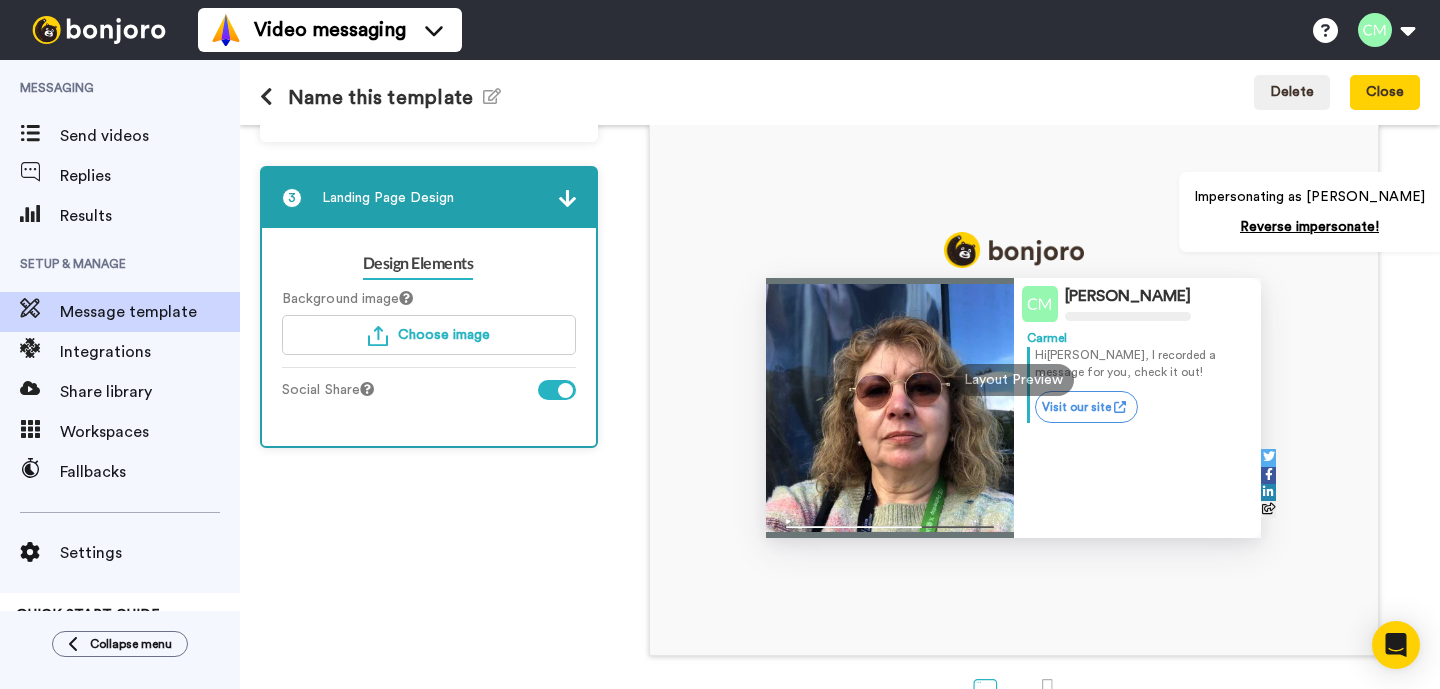scroll, scrollTop: 0, scrollLeft: 0, axis: both 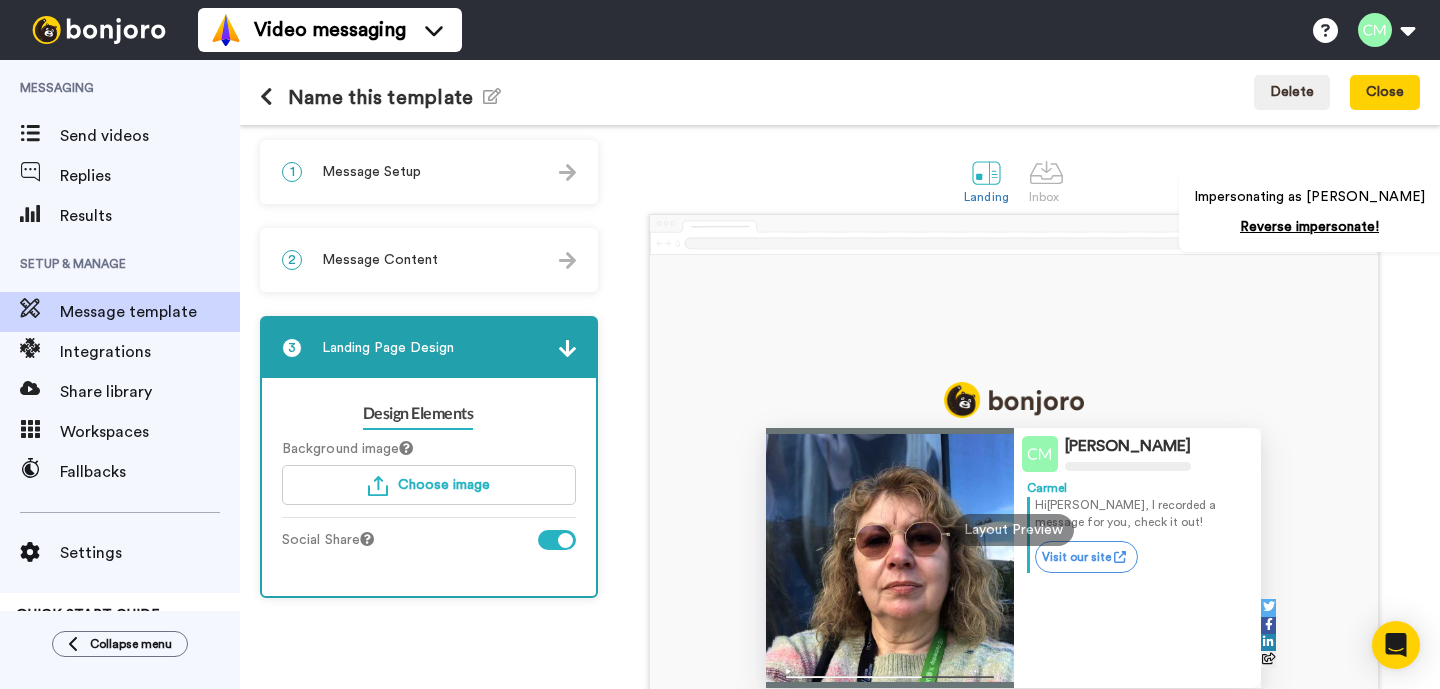 click on "Message Setup" at bounding box center (371, 172) 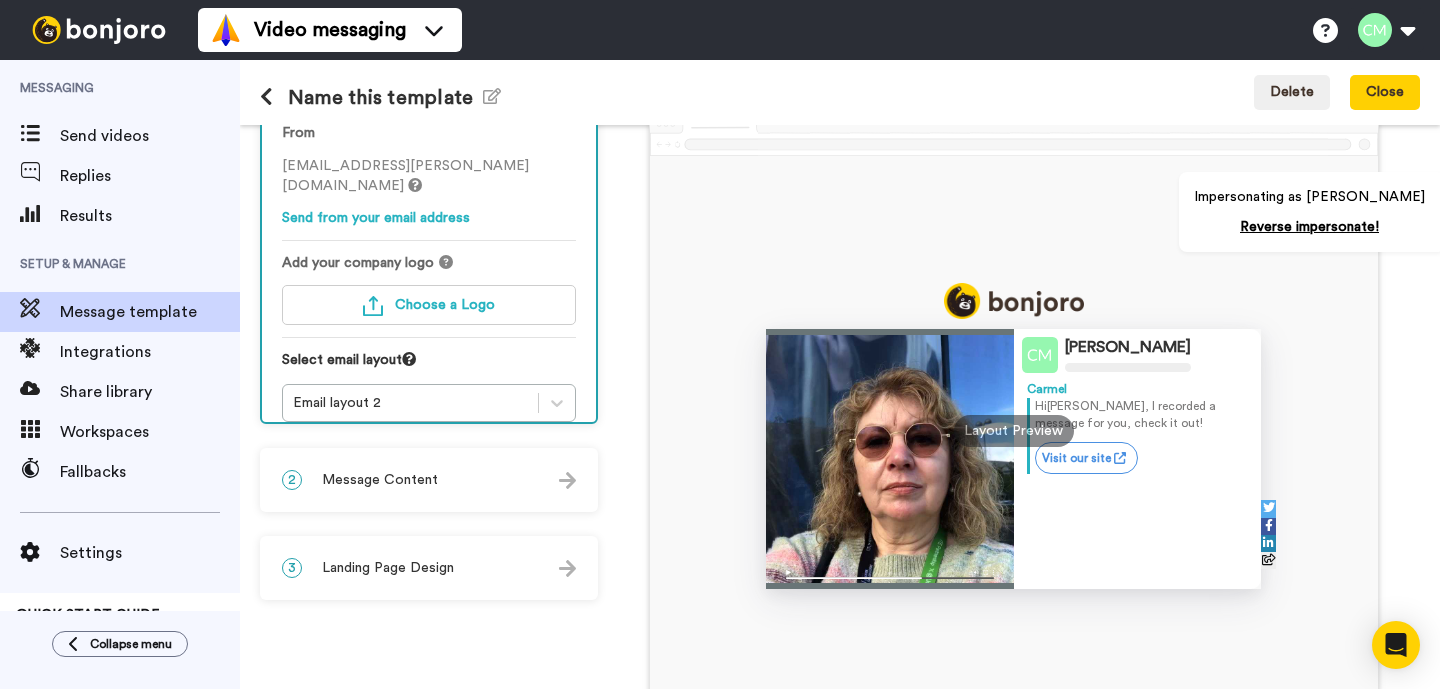 scroll, scrollTop: 96, scrollLeft: 0, axis: vertical 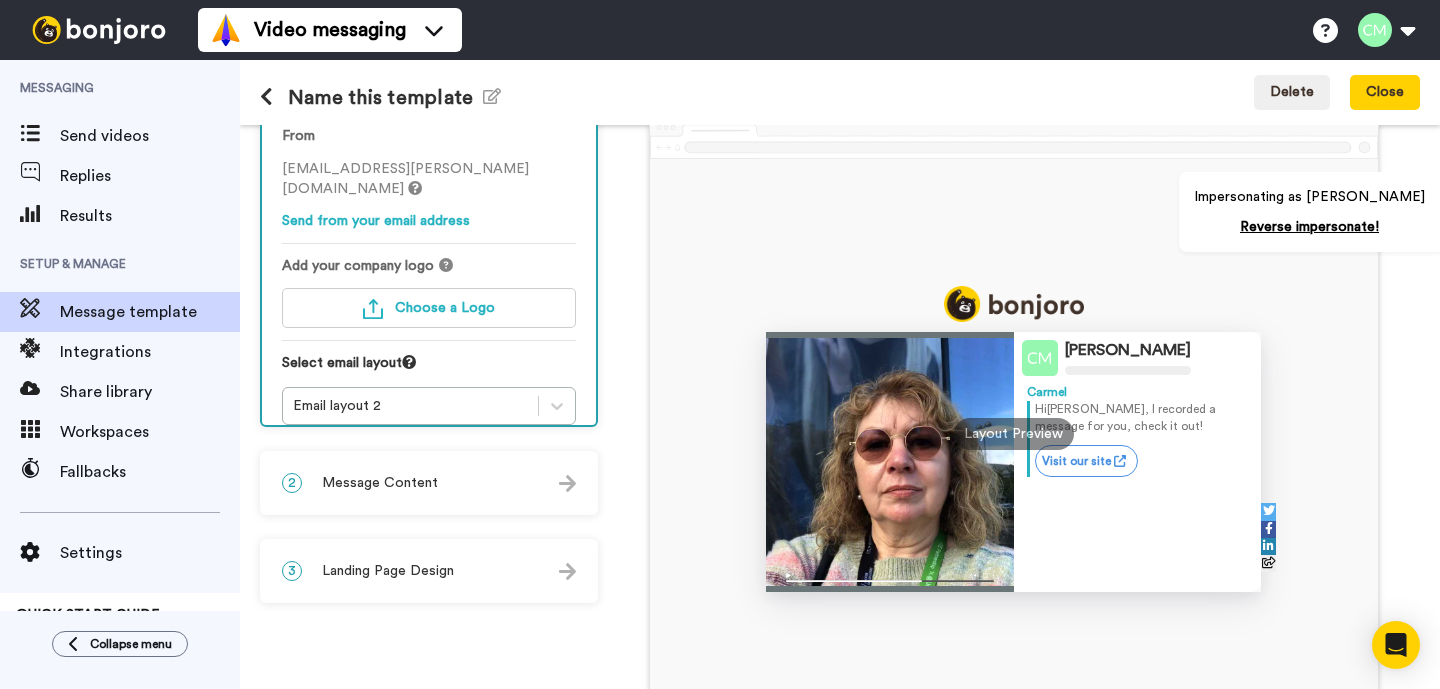 click on "2 Message Content" at bounding box center (429, 483) 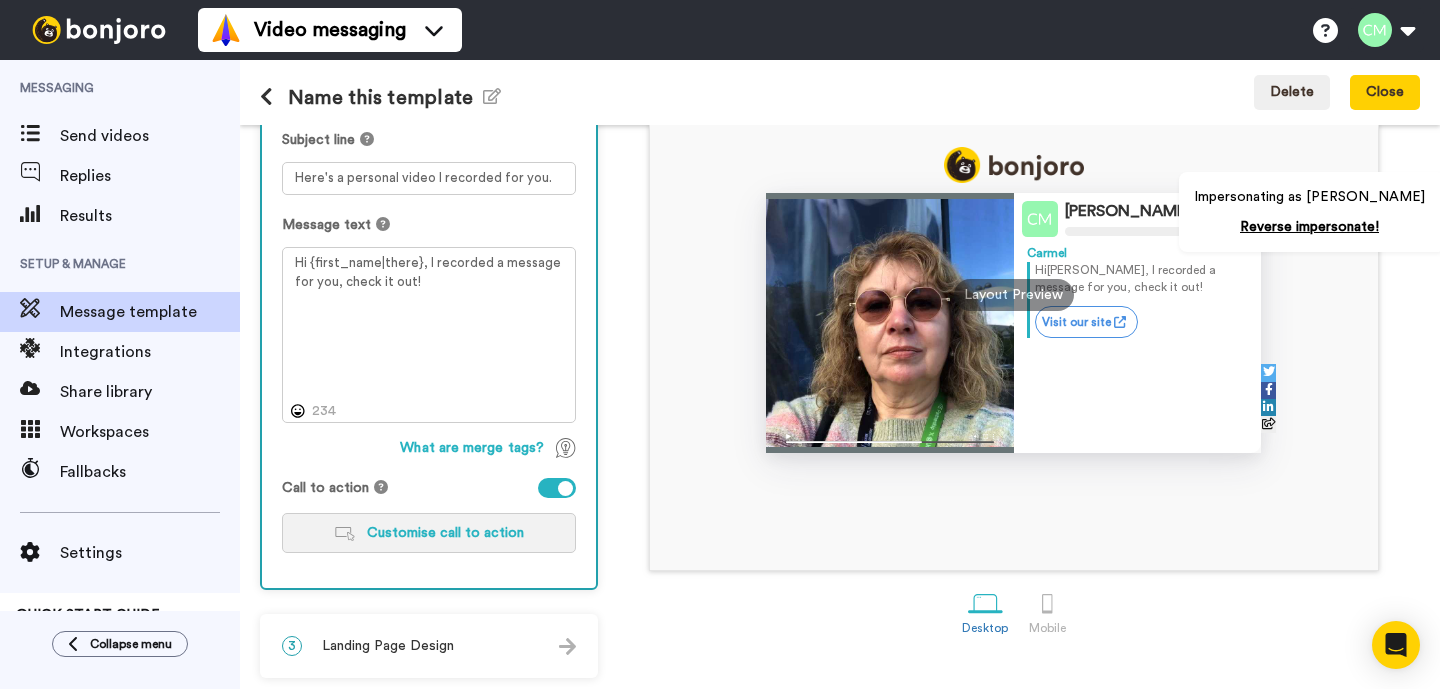scroll, scrollTop: 239, scrollLeft: 0, axis: vertical 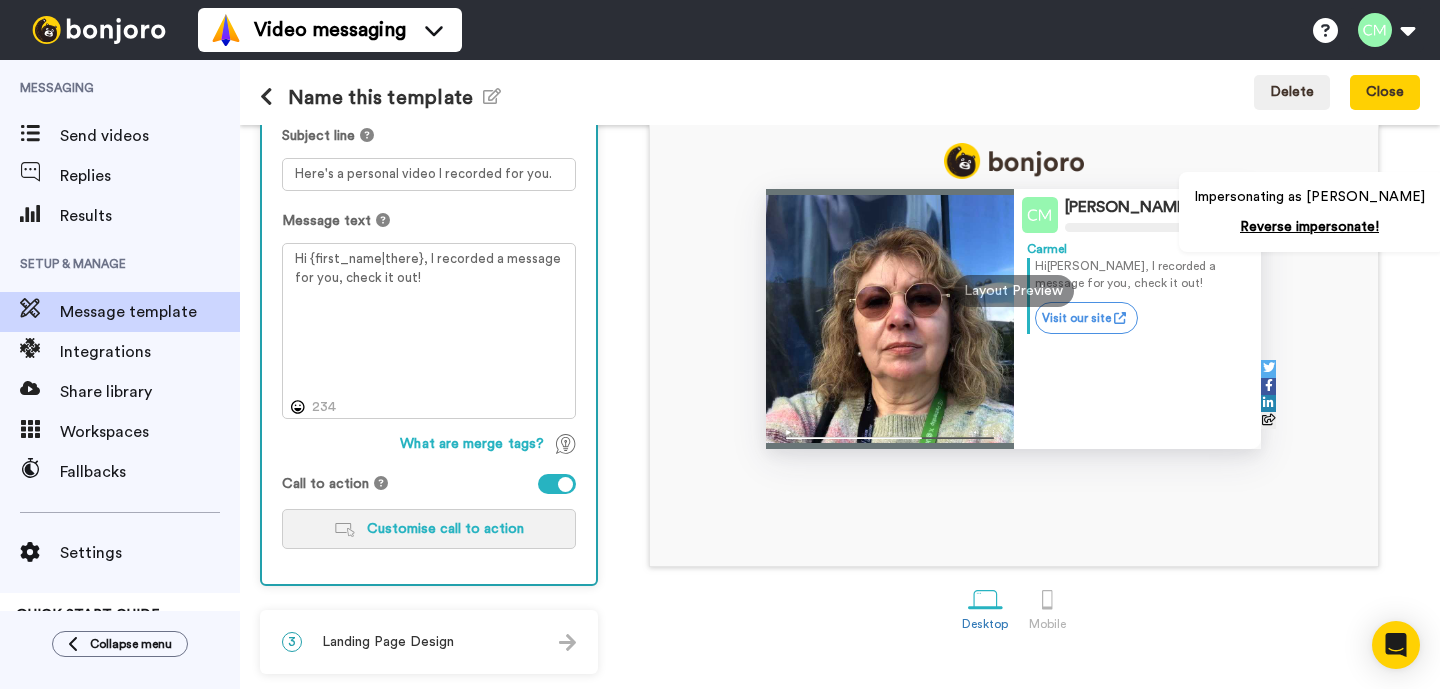 click on "Customise call to action" at bounding box center [429, 529] 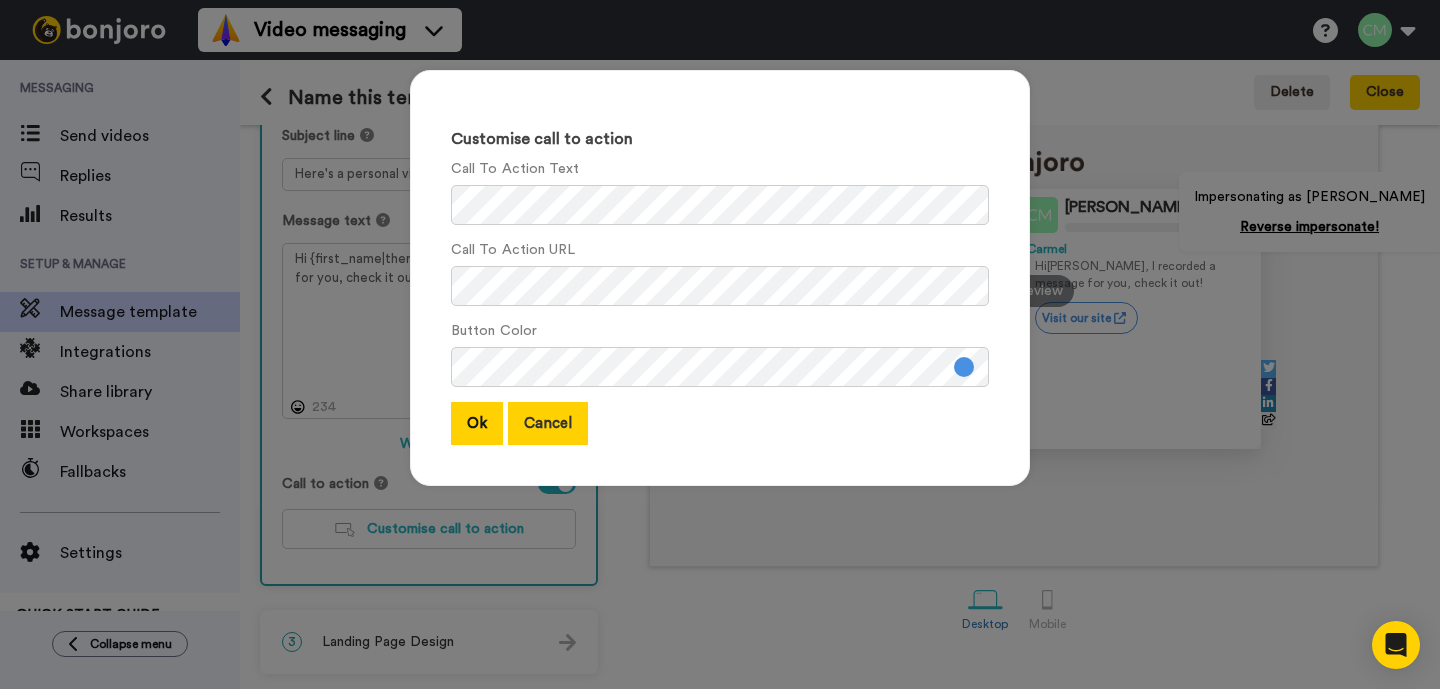 click on "Cancel" at bounding box center [548, 423] 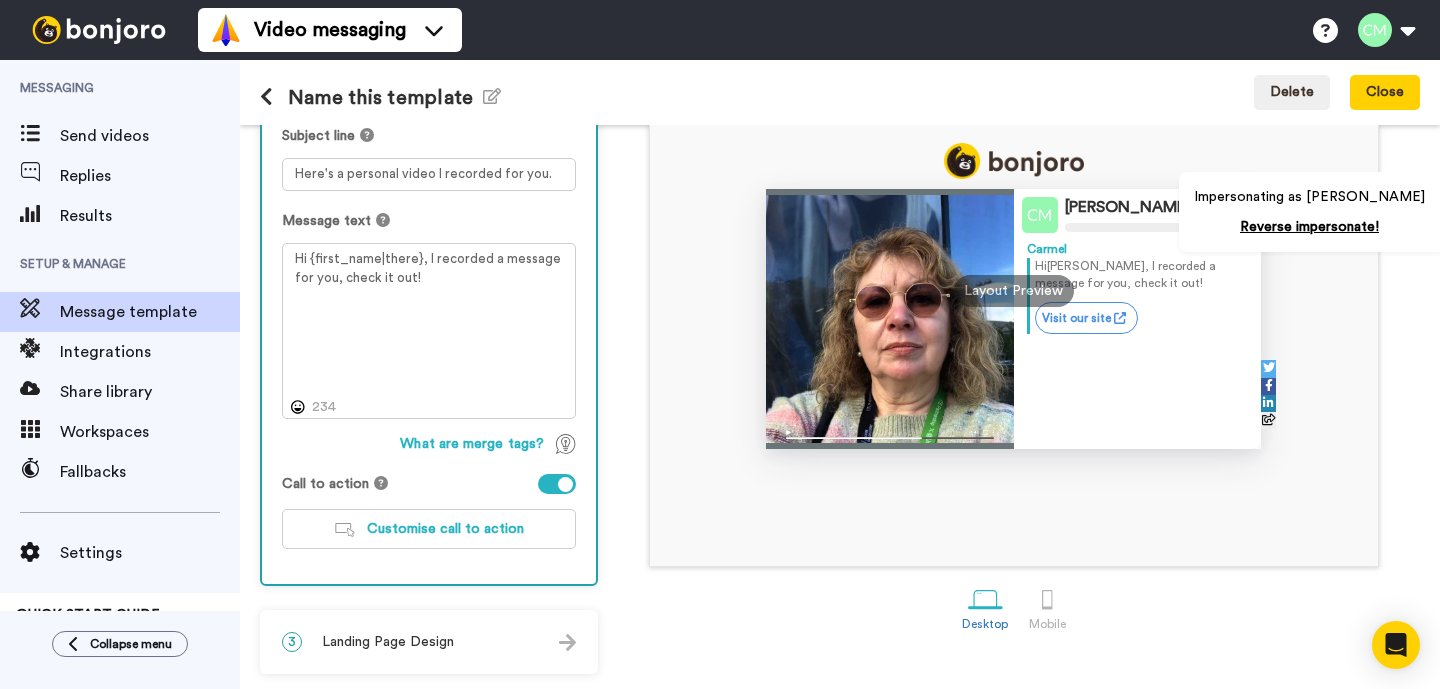 click on "3 Landing Page Design" at bounding box center [429, 642] 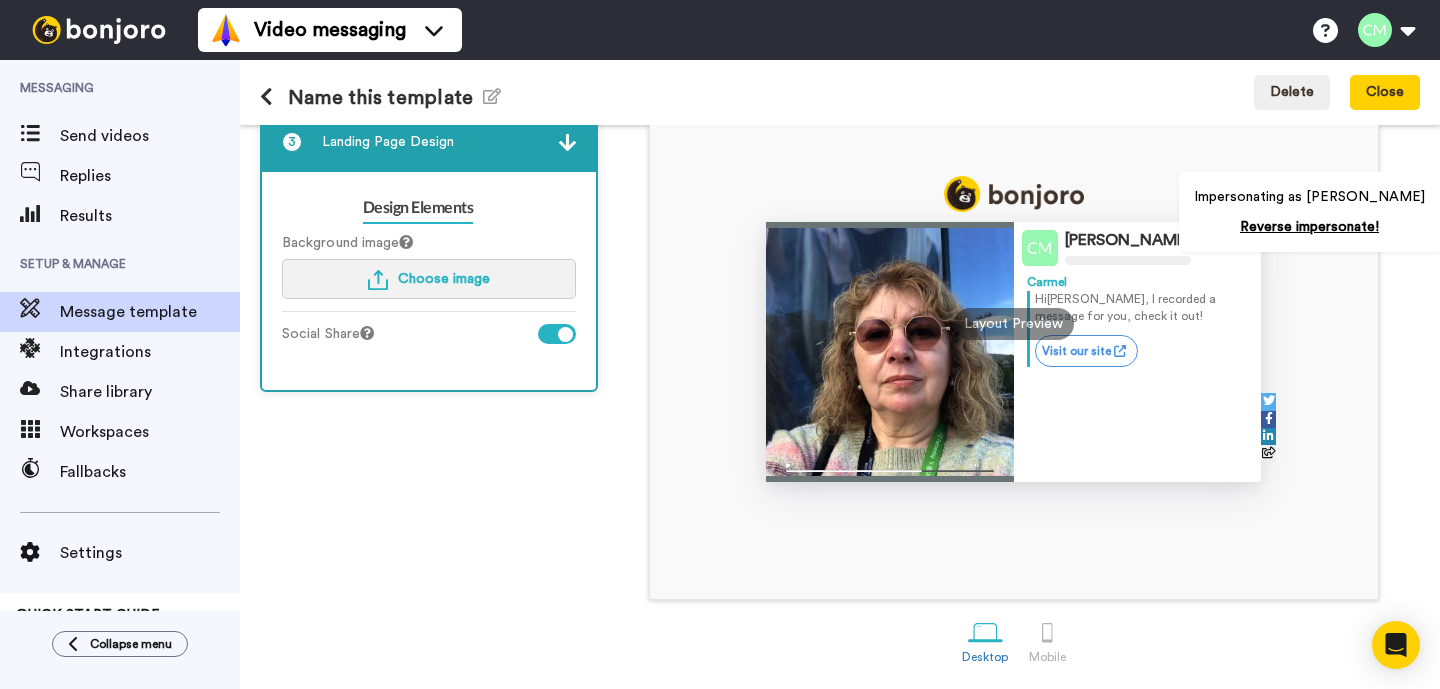 click on "Choose image" at bounding box center [444, 279] 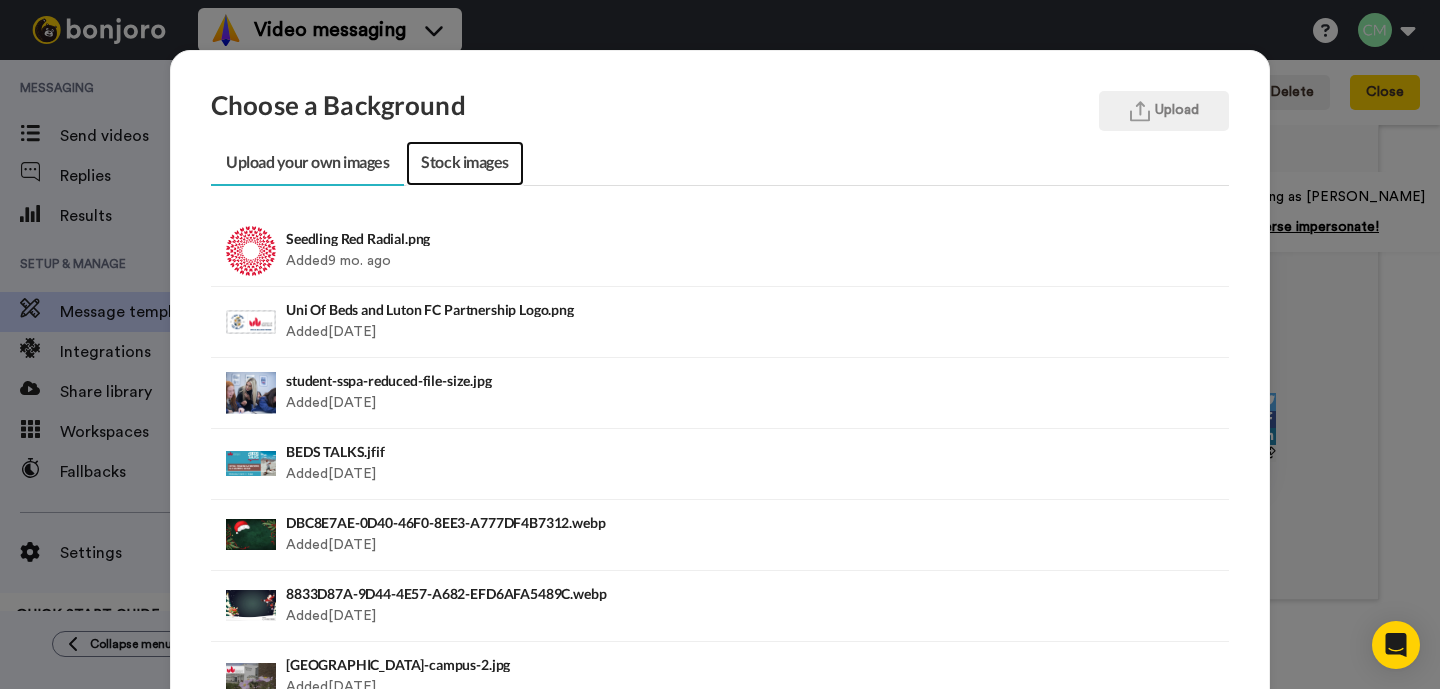click on "Stock images" at bounding box center (464, 163) 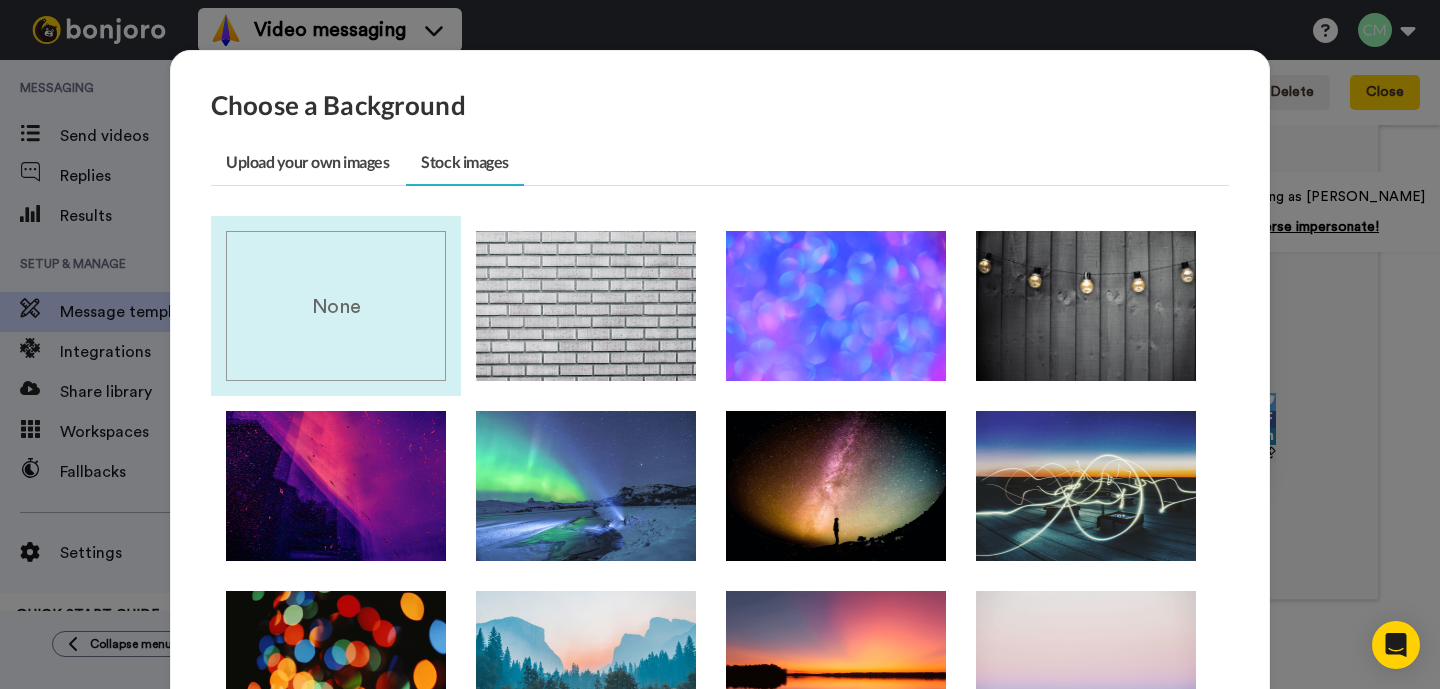 click on "Choose a Background  Upload your own images Stock images Seedling Red Radial.png Added  9 mo. ago Delete Uni Of Beds and Luton FC Partnership Logo.png Added  1 yr. ago Delete student-sspa-reduced-file-size.jpg Added  1 yr. ago Delete BEDS TALKS.jfif Added  1 yr. ago Delete DBC8E7AE-0D40-46F0-8EE3-A777DF4B7312.webp Added  3 yr. ago Delete 8833D87A-9D44-4E57-A682-EFD6AFA5489C.webp Added  3 yr. ago Delete bedford-campus-2.jpg Added  4 yr. ago Delete « ⟨ 1 2 ⟩ » None « ⟨ 1 2 ⟩ » Cancel Done" at bounding box center [720, 344] 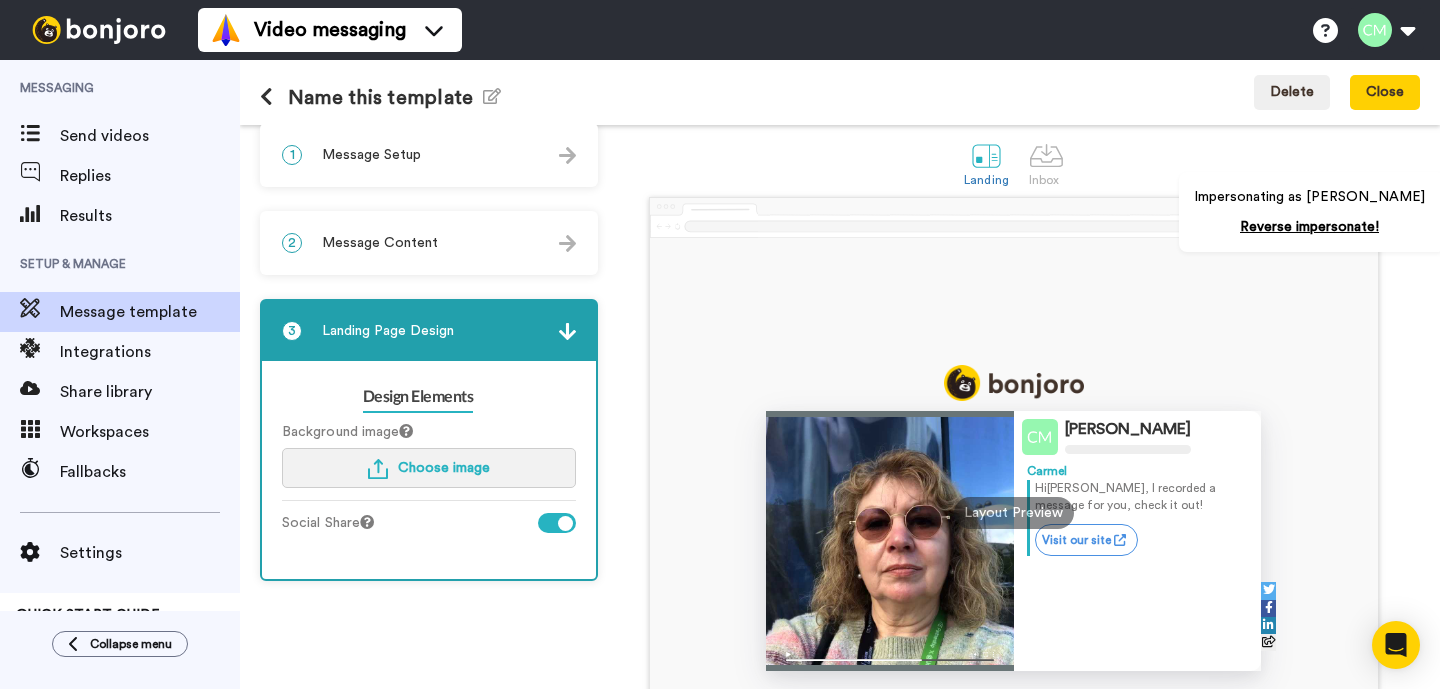 scroll, scrollTop: 0, scrollLeft: 0, axis: both 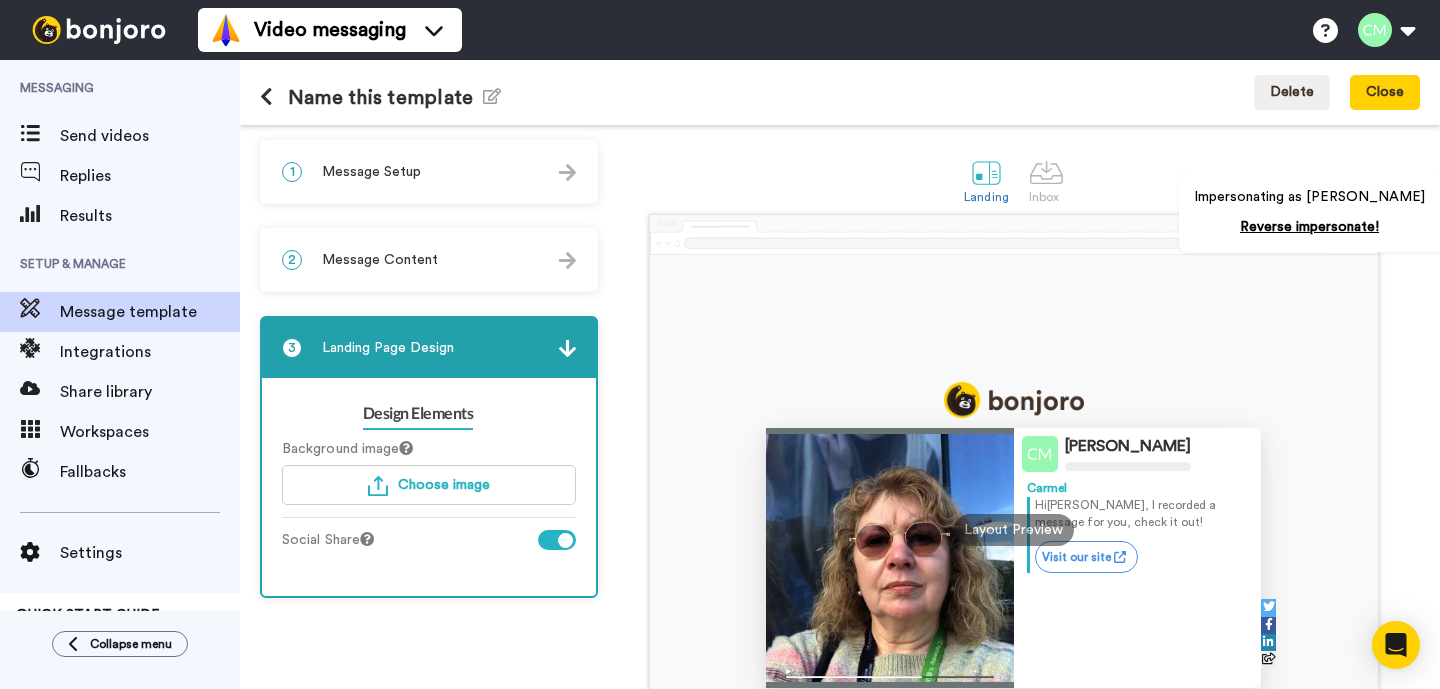 click on "Message Setup" at bounding box center (371, 172) 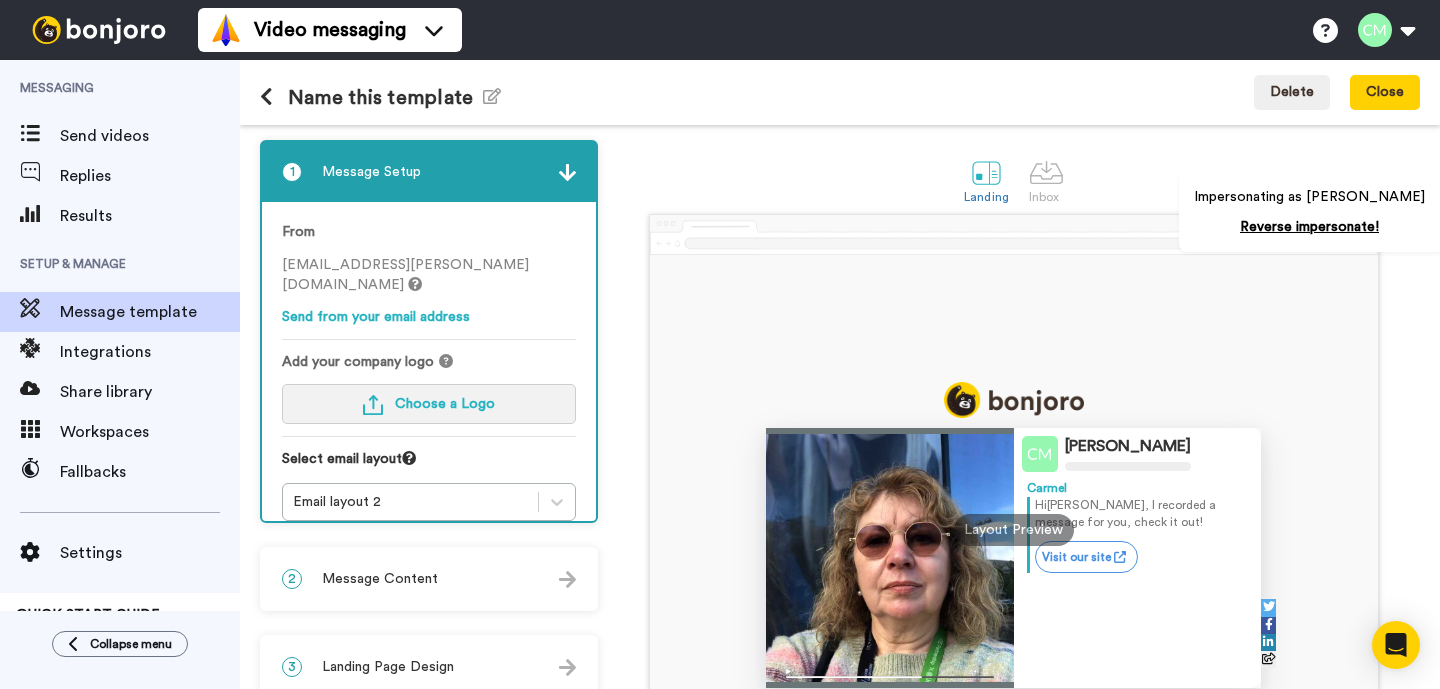 click on "Choose a Logo" at bounding box center (429, 404) 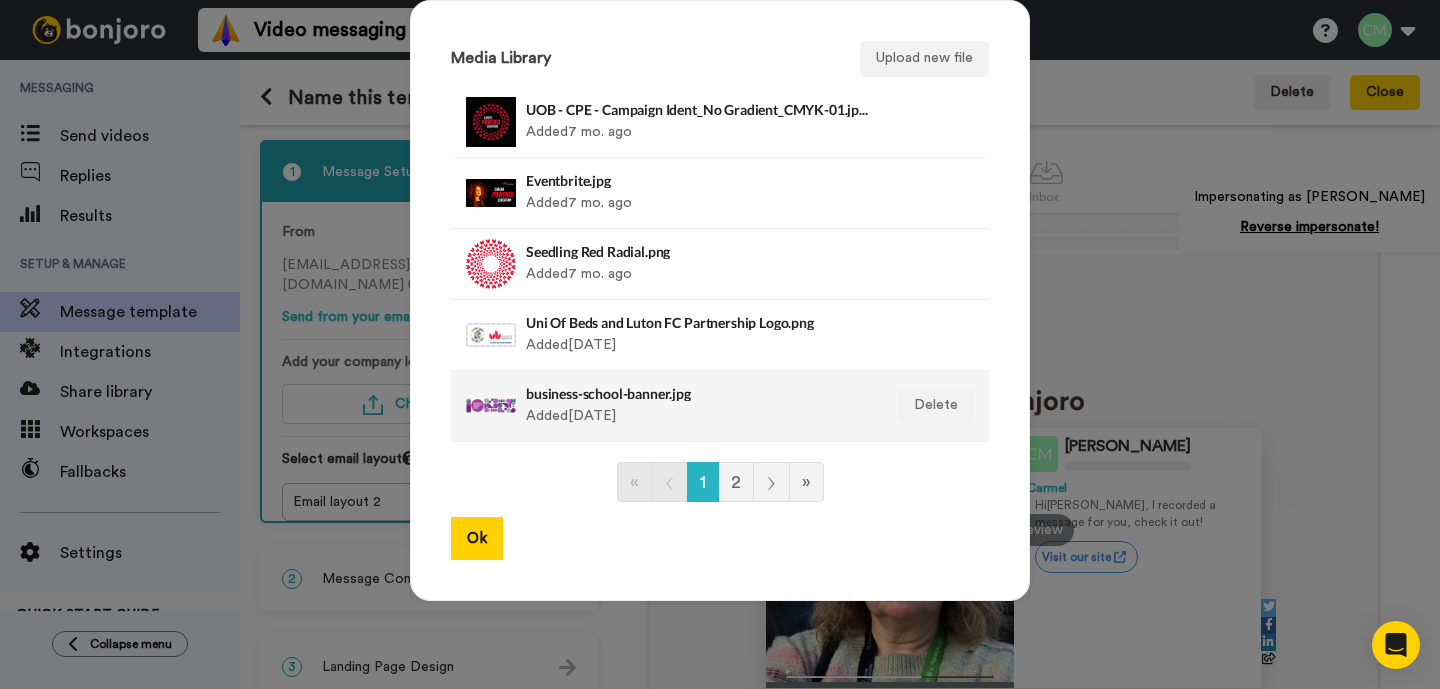 scroll, scrollTop: 72, scrollLeft: 0, axis: vertical 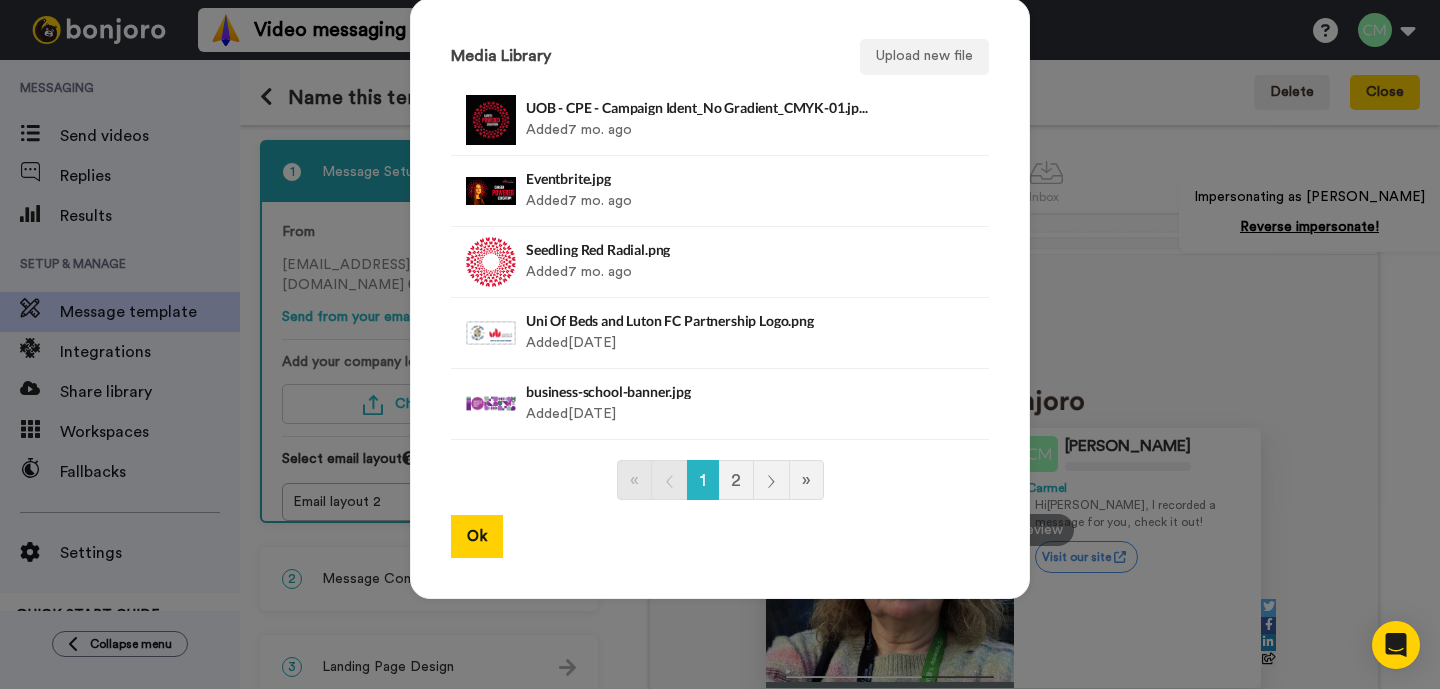 click on "Media Library  Upload new file UOB - CPE - Campaign Ident_No Gradient_CMYK-01.jpeg Added  7 mo. ago Delete Eventbrite.jpg Added  7 mo. ago Delete Seedling Red Radial.png Added  7 mo. ago Delete Uni Of Beds and Luton FC Partnership Logo.png Added  1 yr. ago Delete business-school-banner.jpg Added  1 yr. ago Delete « ⟨ 1 2 ⟩ » Ok" at bounding box center (720, 344) 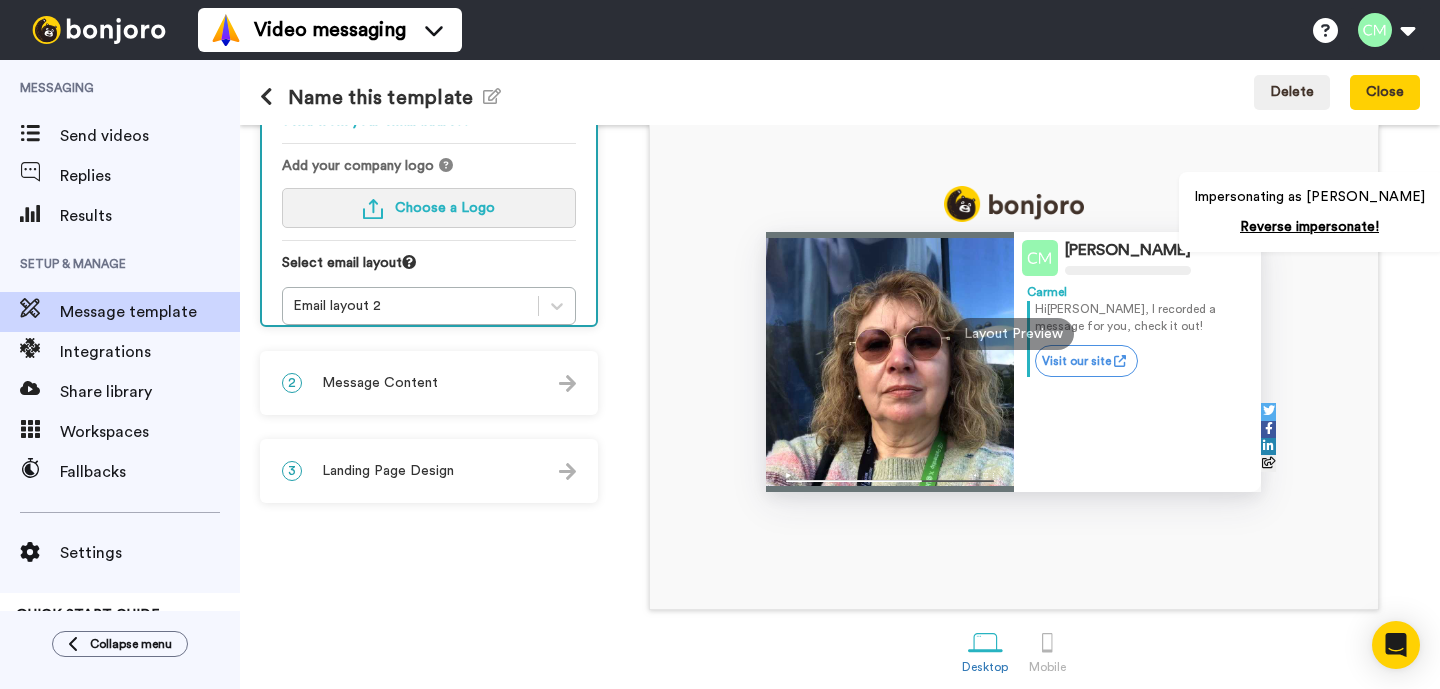 scroll, scrollTop: 180, scrollLeft: 0, axis: vertical 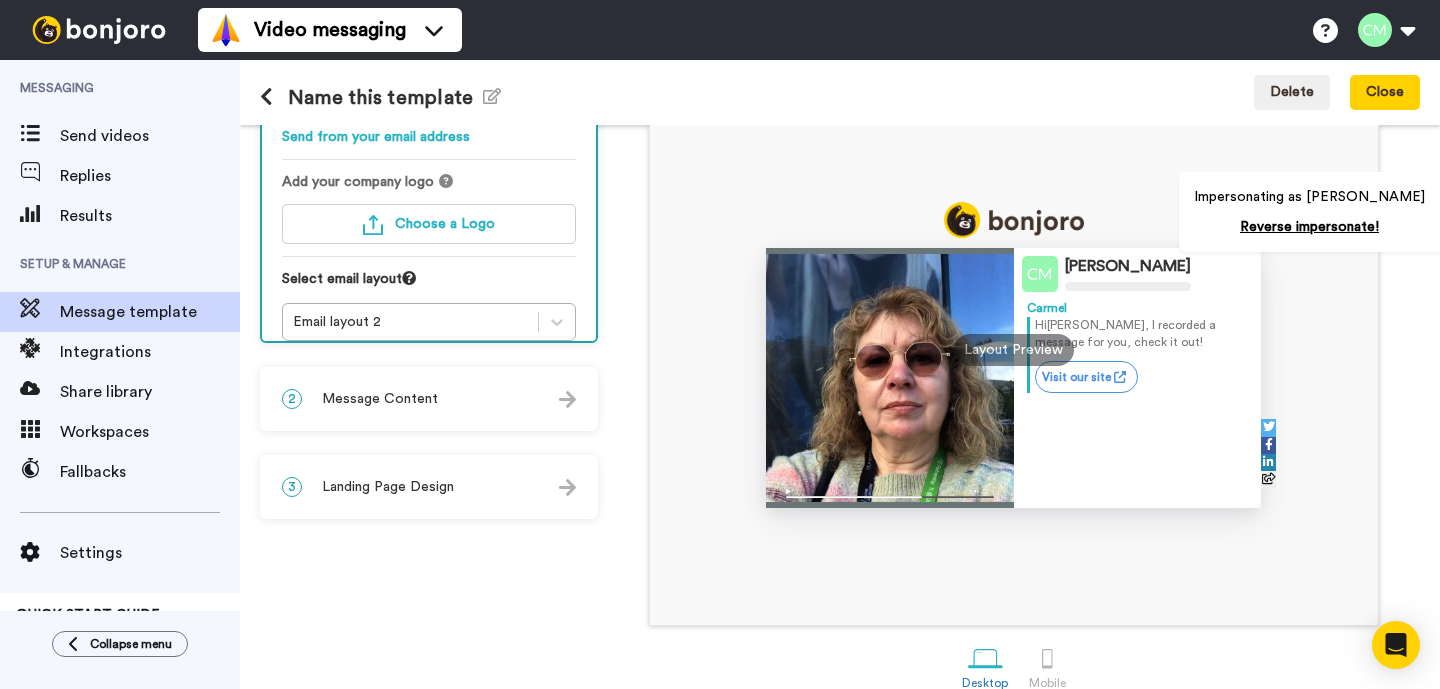 click at bounding box center [266, 97] 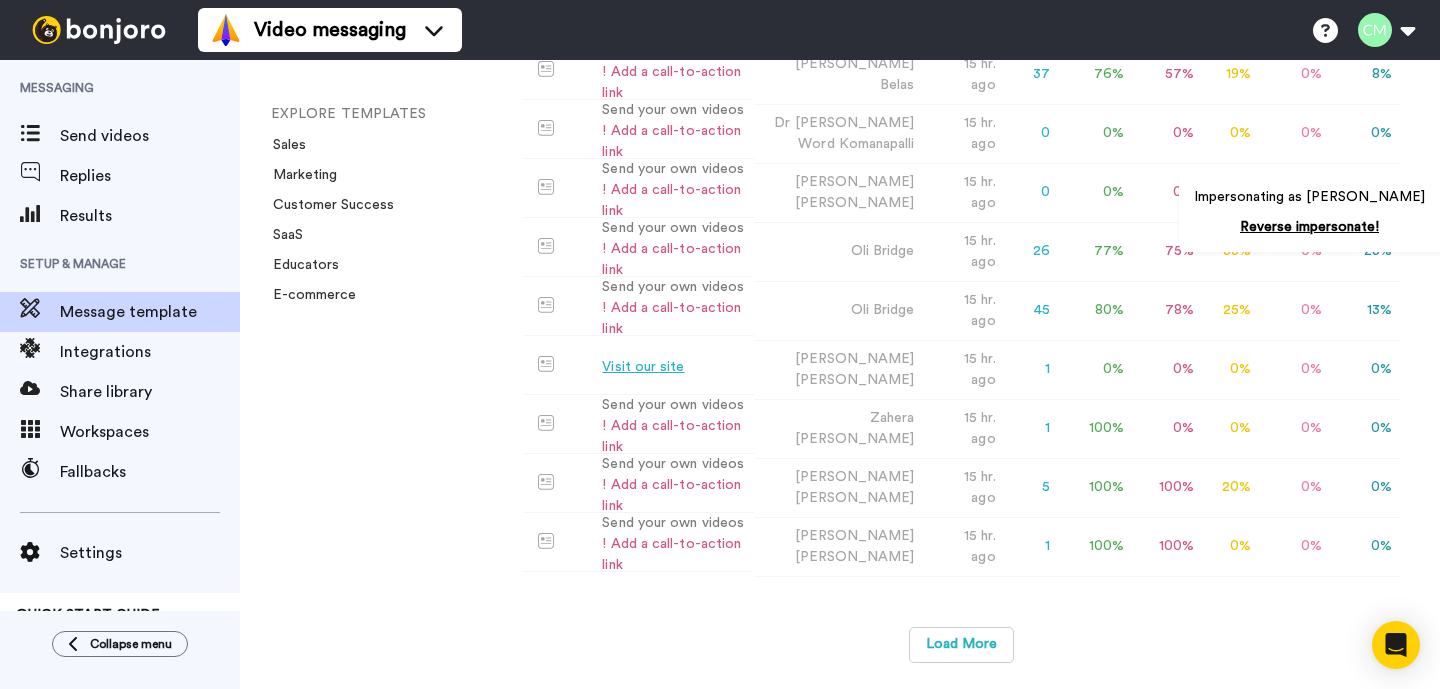 scroll, scrollTop: 591, scrollLeft: 0, axis: vertical 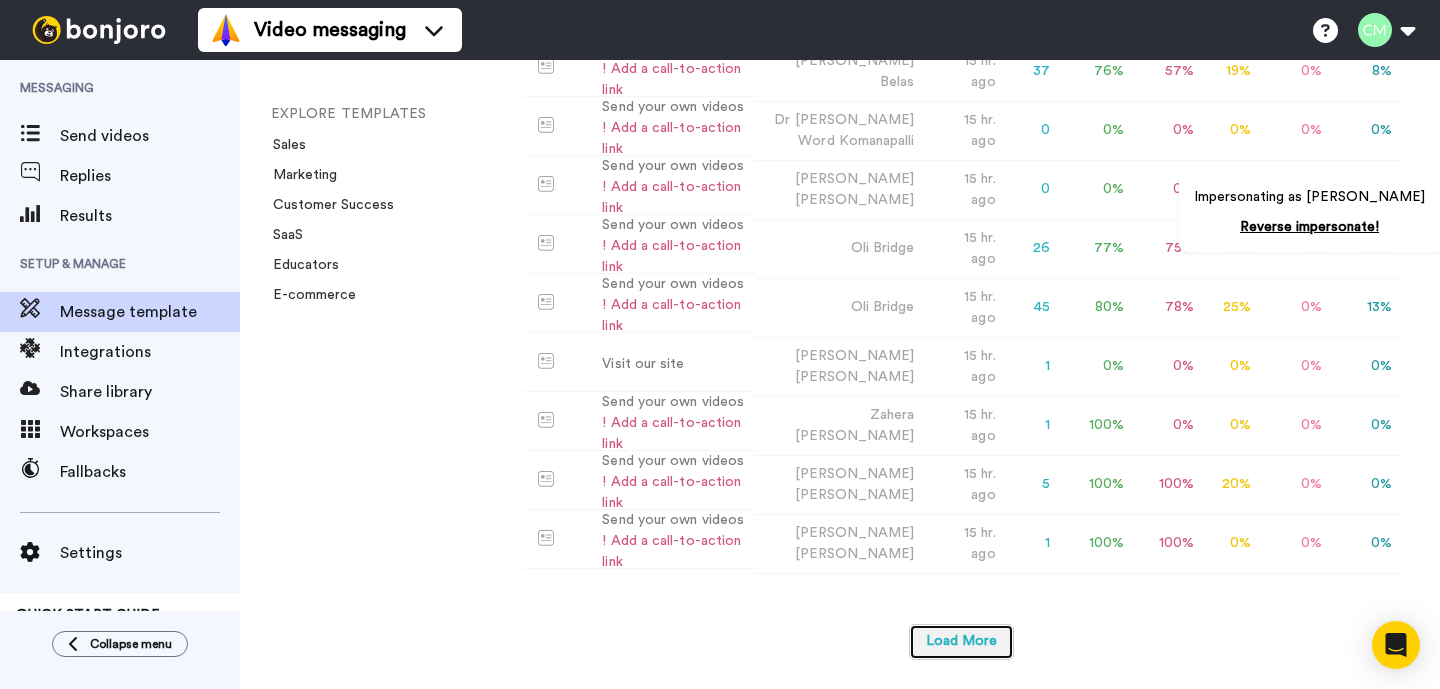 click on "Load More" at bounding box center [961, 642] 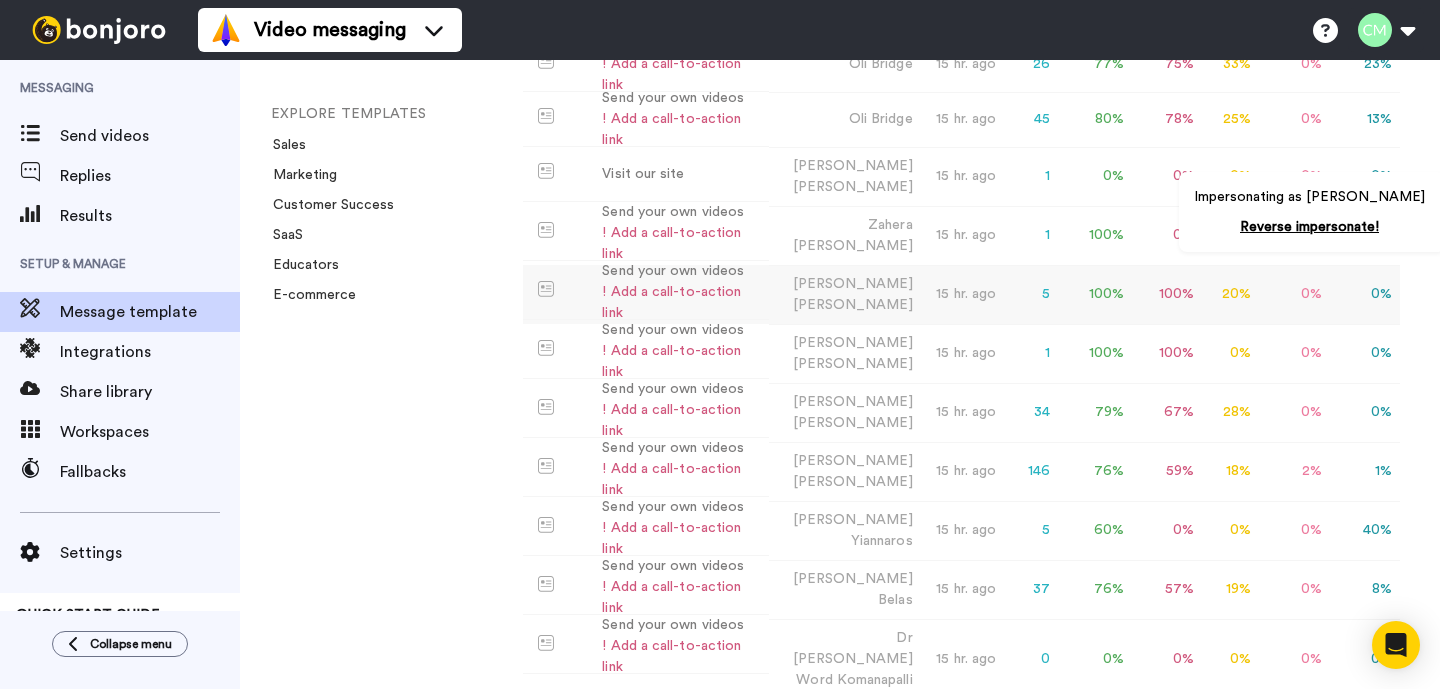 scroll, scrollTop: 1408, scrollLeft: 0, axis: vertical 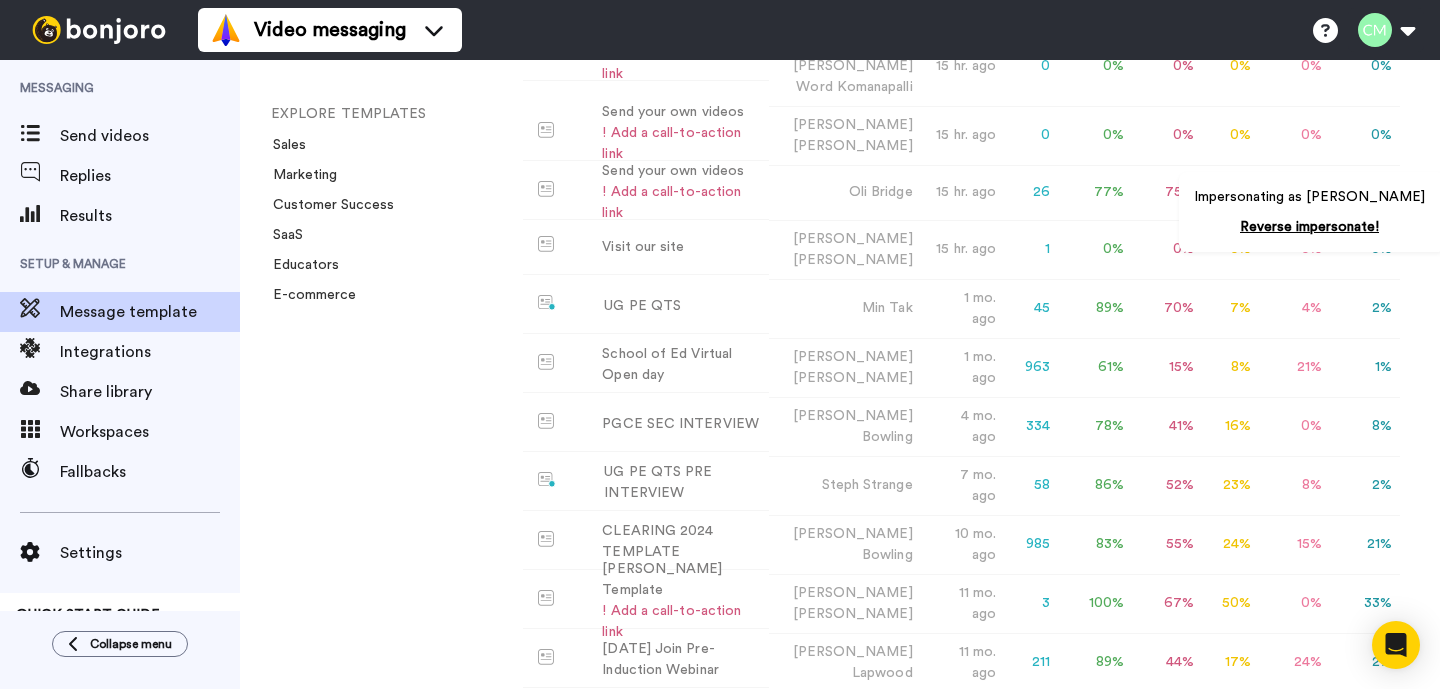 click on "Load More" at bounding box center [961, 761] 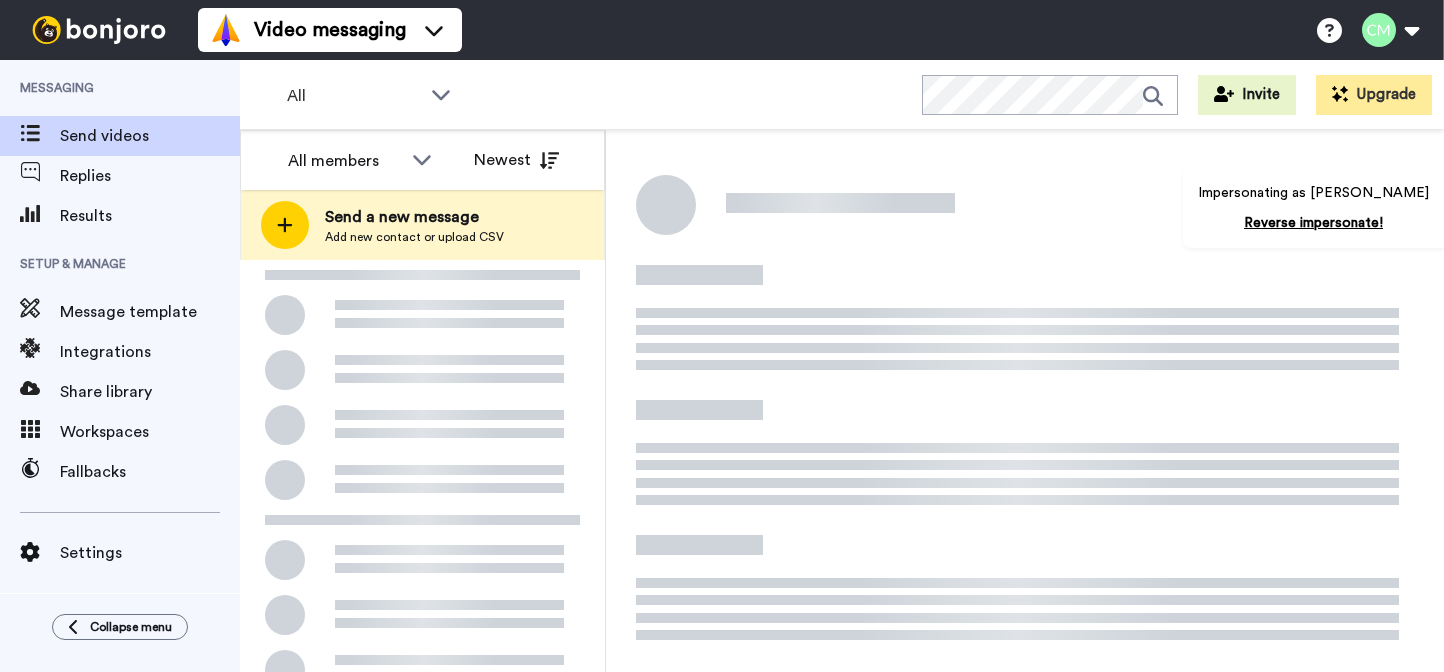 scroll, scrollTop: 0, scrollLeft: 0, axis: both 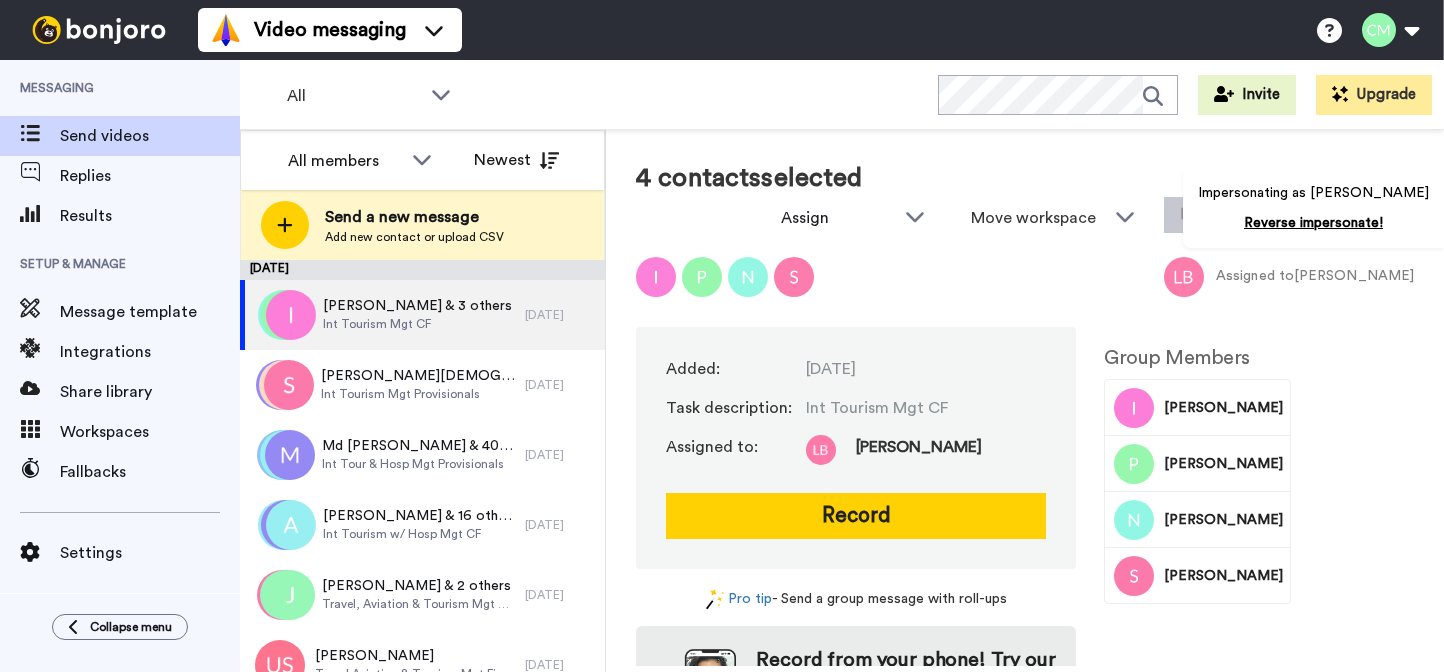 click on "Impersonating as Carmel McGowan
Reverse impersonate!" at bounding box center (1316, 208) 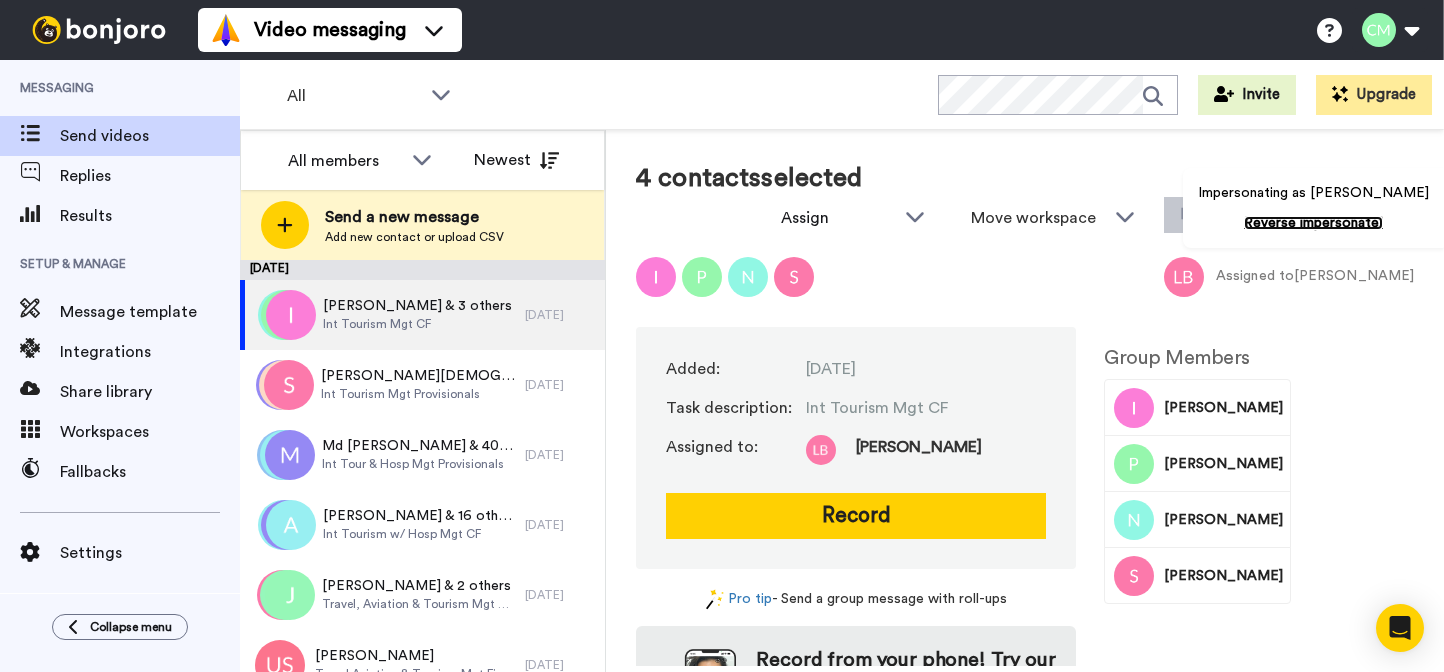 click on "Reverse impersonate!" at bounding box center [1313, 223] 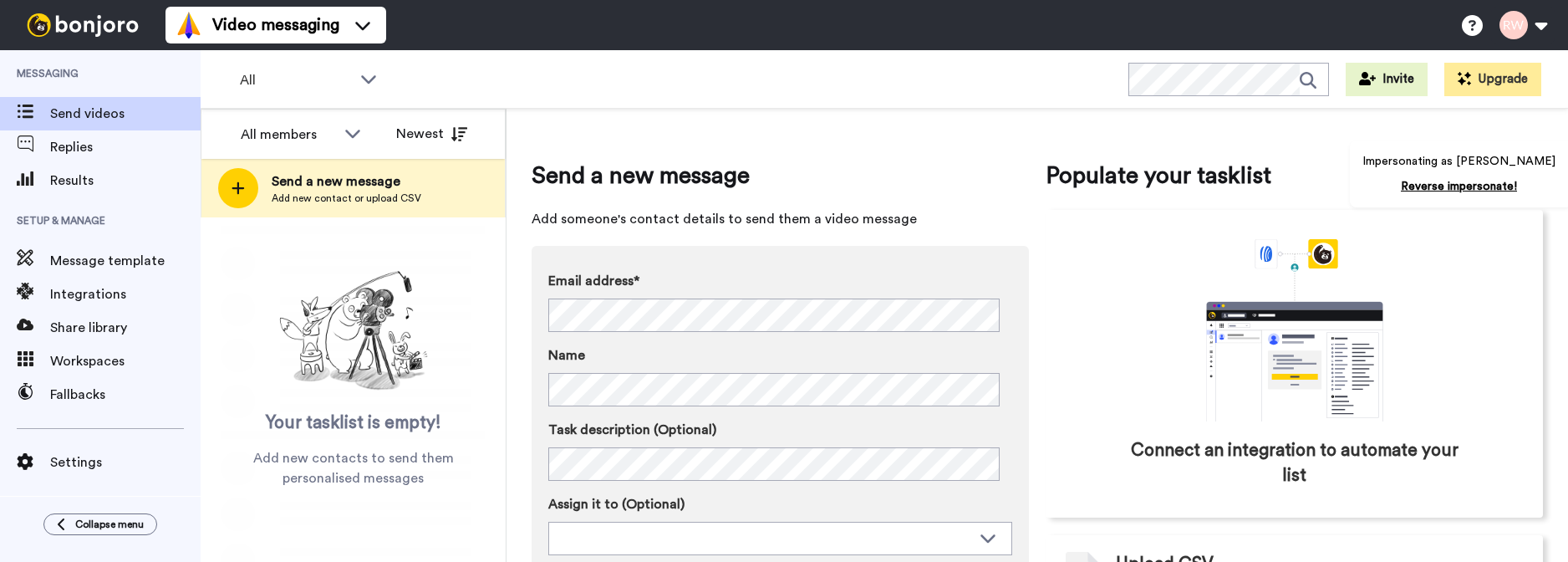 scroll, scrollTop: 0, scrollLeft: 0, axis: both 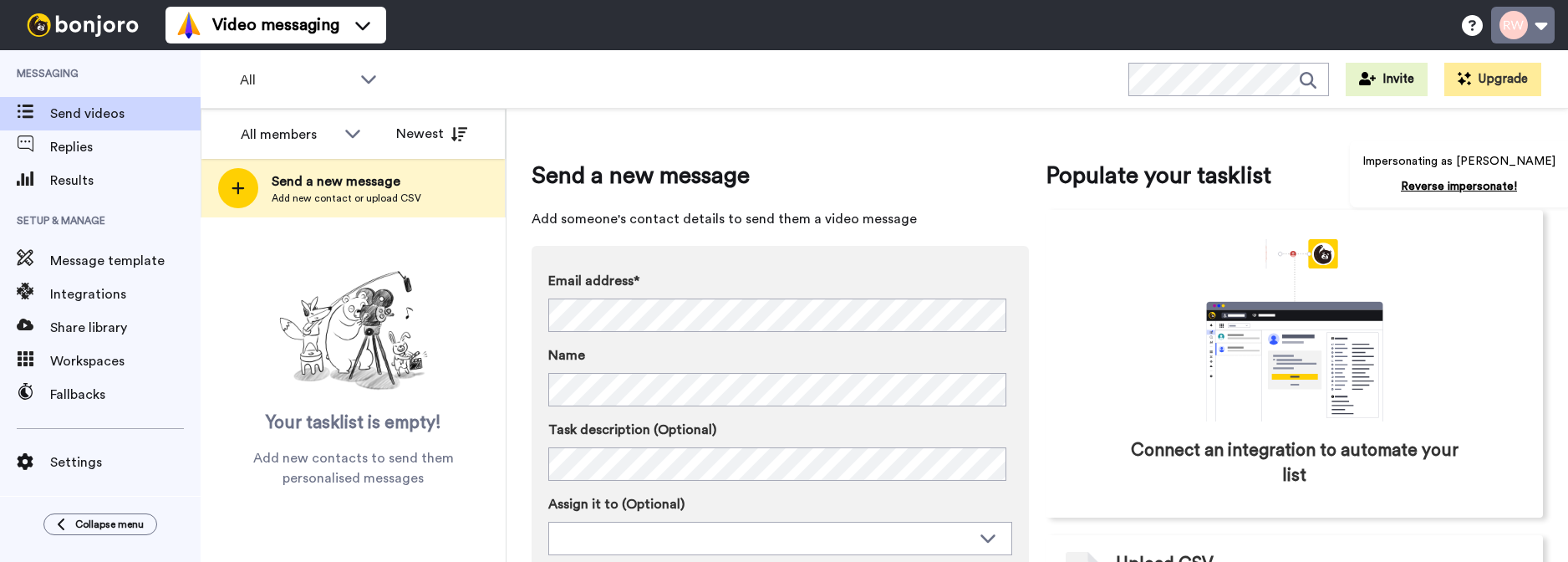 click at bounding box center (1523, 25) 